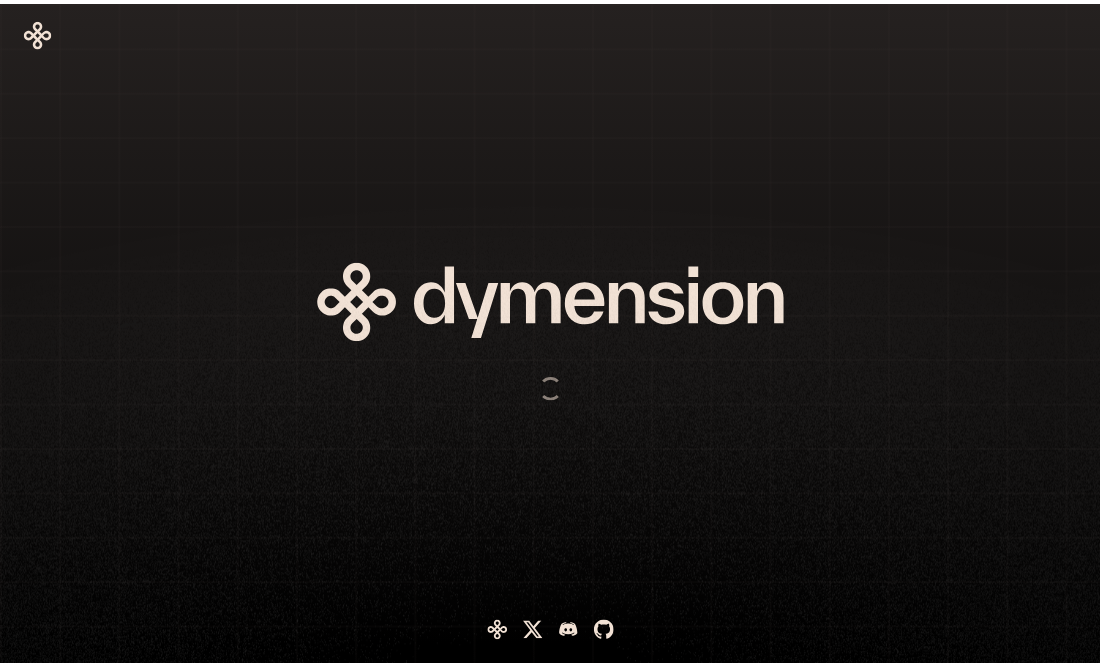 scroll, scrollTop: 0, scrollLeft: 0, axis: both 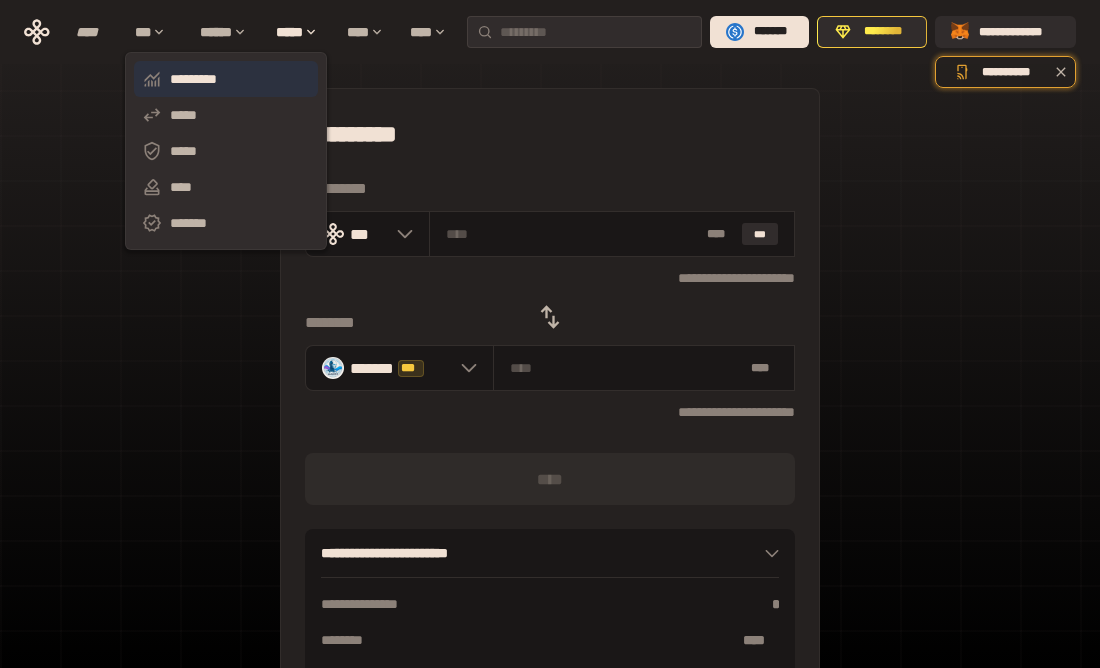 click on "*********" at bounding box center (226, 79) 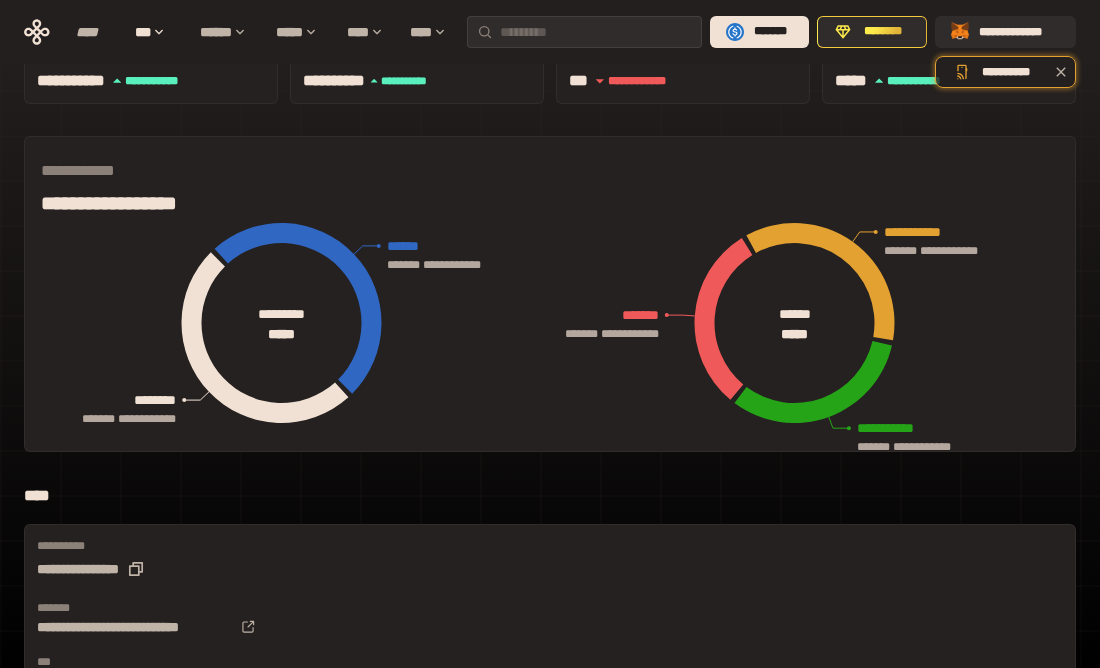 scroll, scrollTop: 0, scrollLeft: 0, axis: both 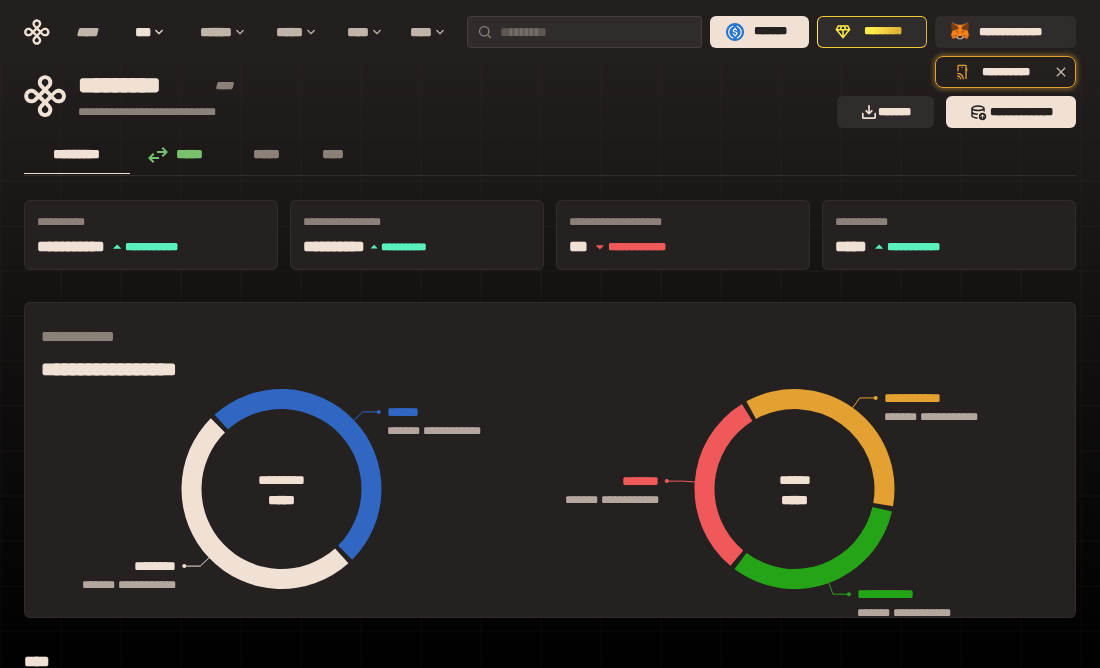 click on "***" at bounding box center [157, 32] 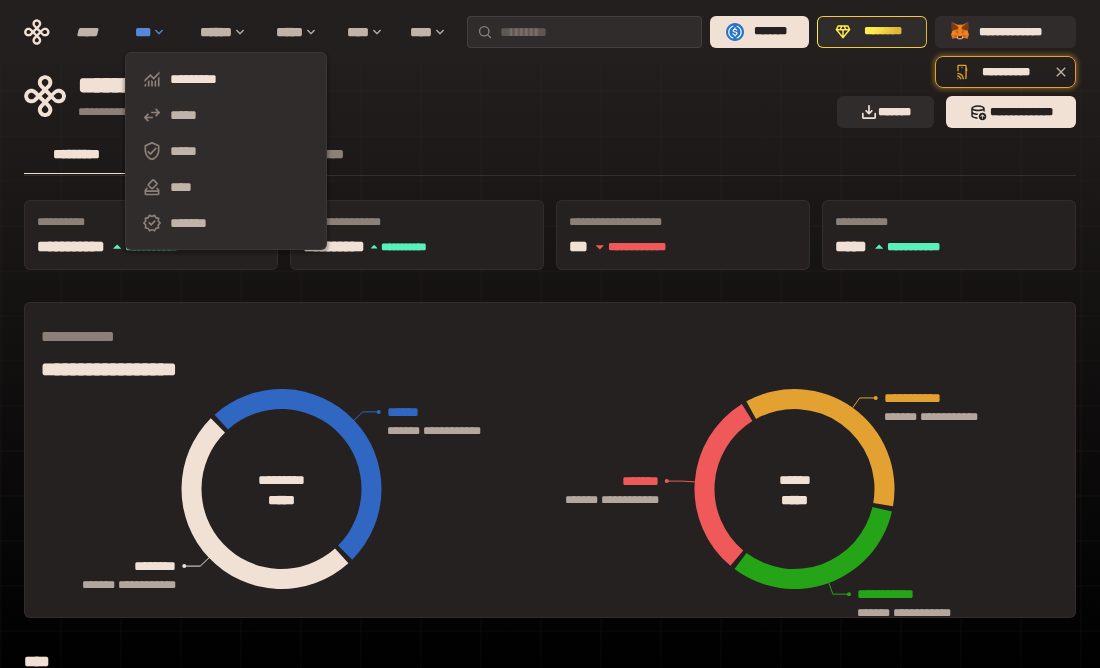 click on "*****" at bounding box center (226, 151) 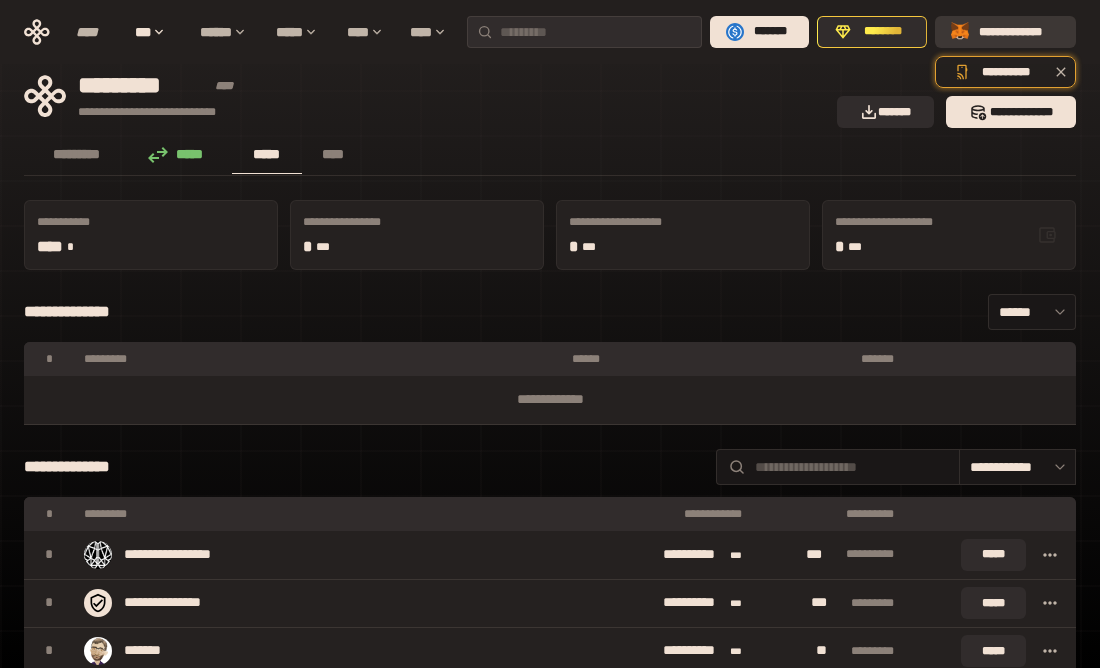 click on "**********" at bounding box center (1019, 32) 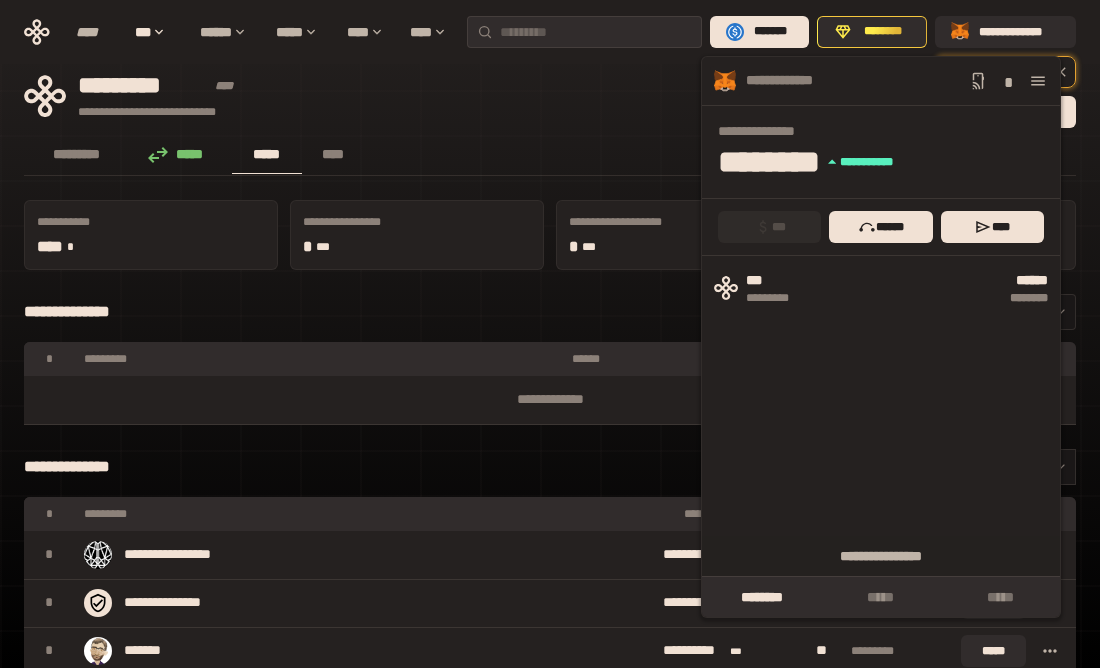 click on "**********" at bounding box center (424, 96) 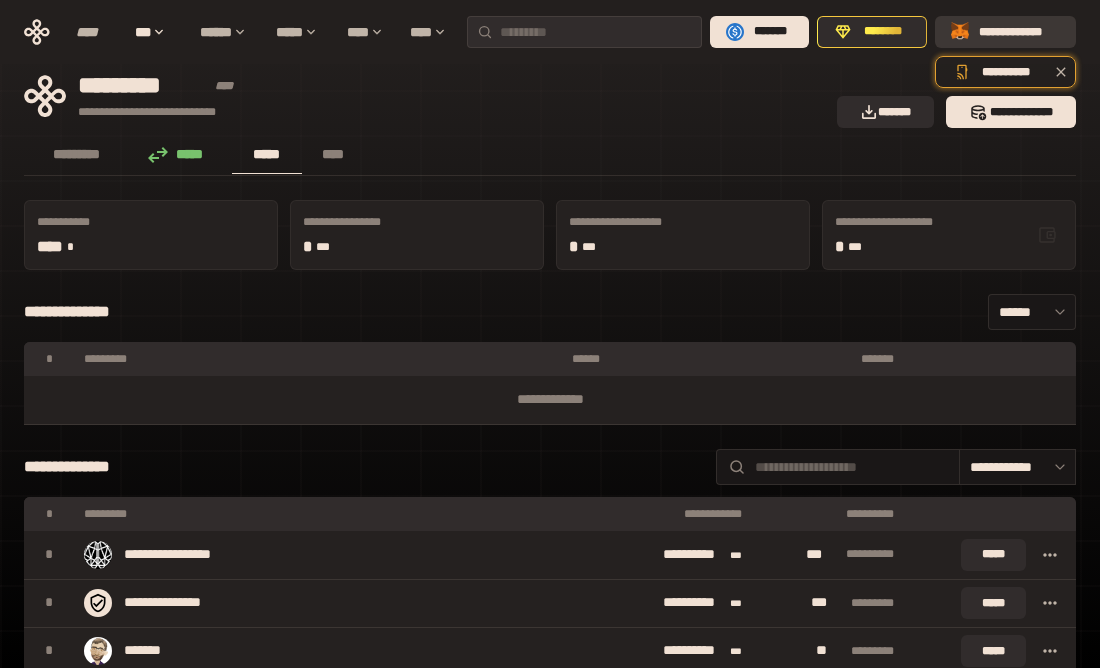 click on "**********" at bounding box center (1019, 32) 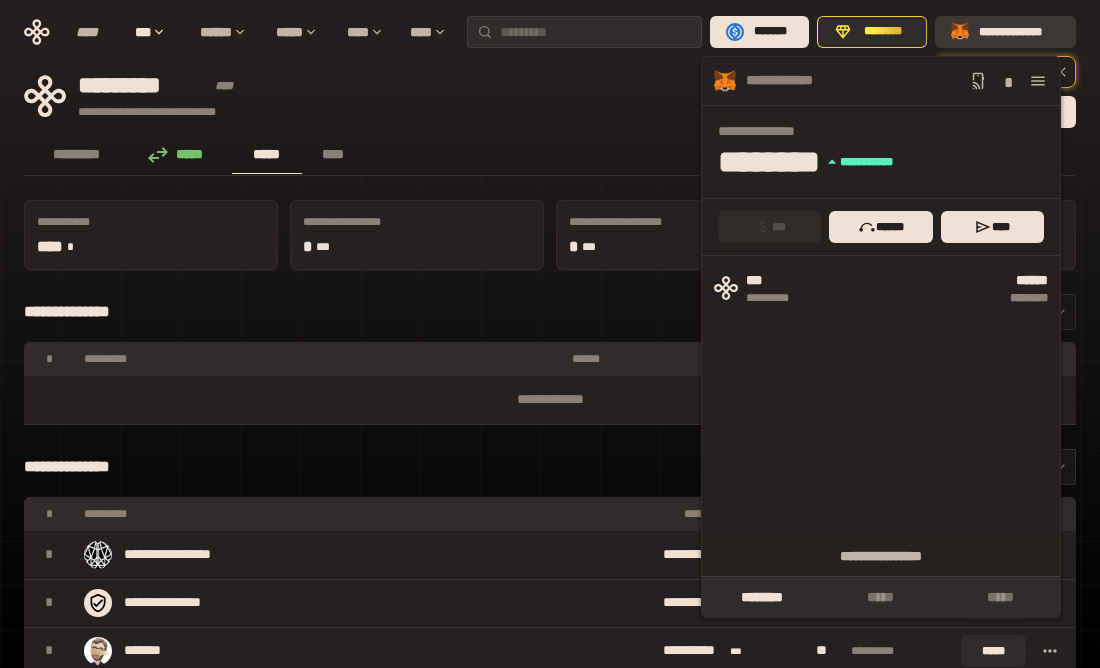 click on "*" at bounding box center (1008, 81) 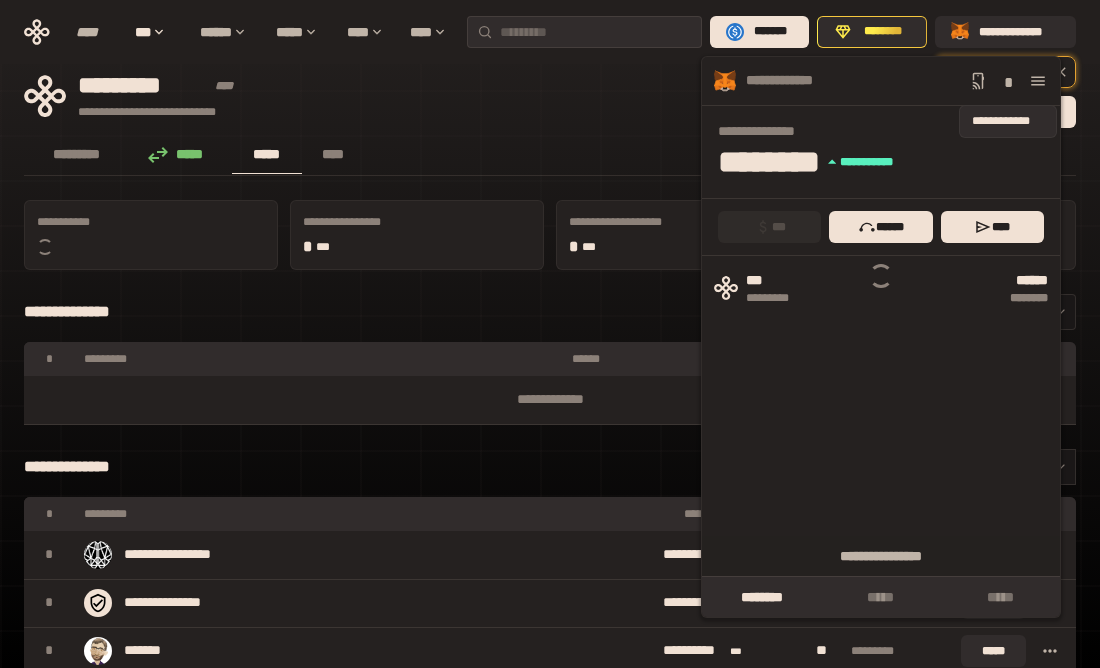 click 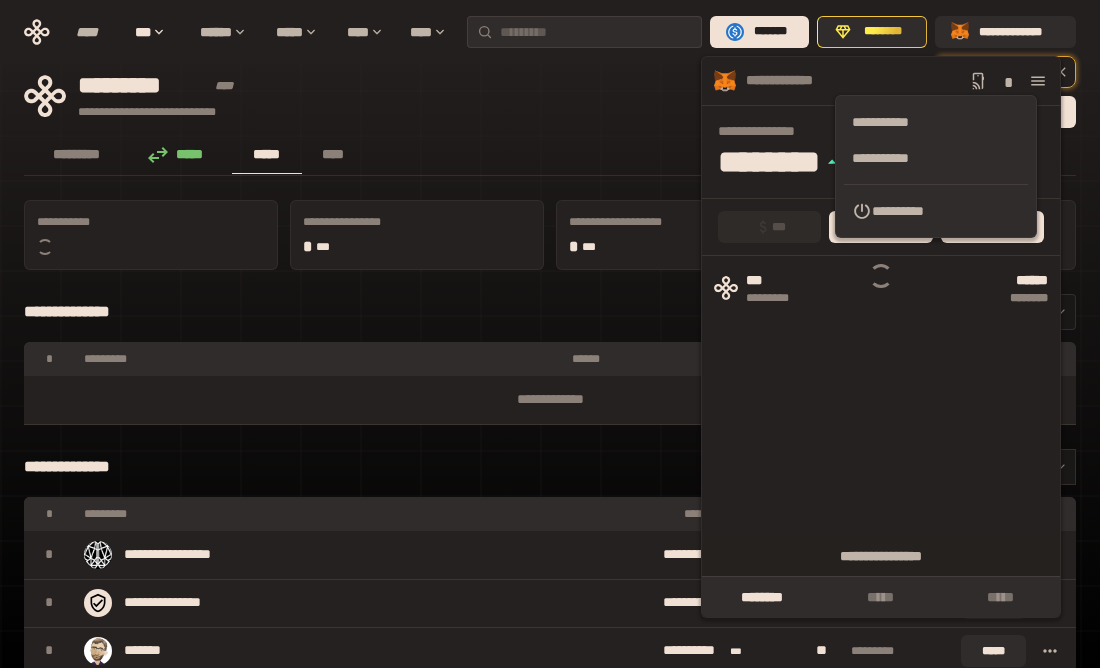 click on "**********" at bounding box center (936, 211) 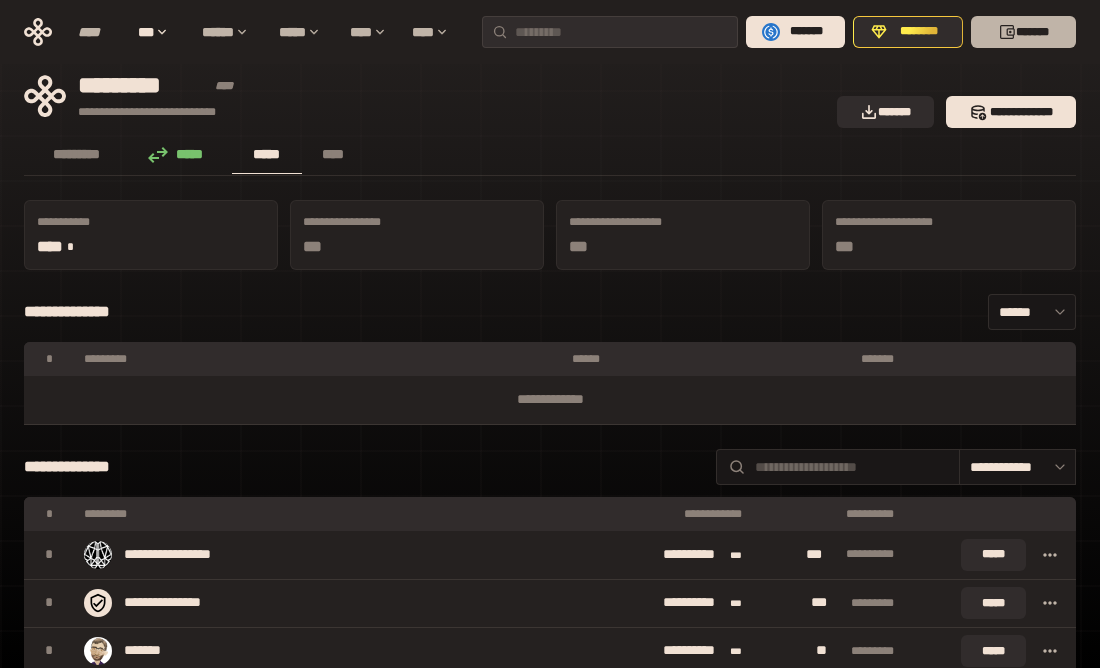 click on "*******" at bounding box center [1023, 32] 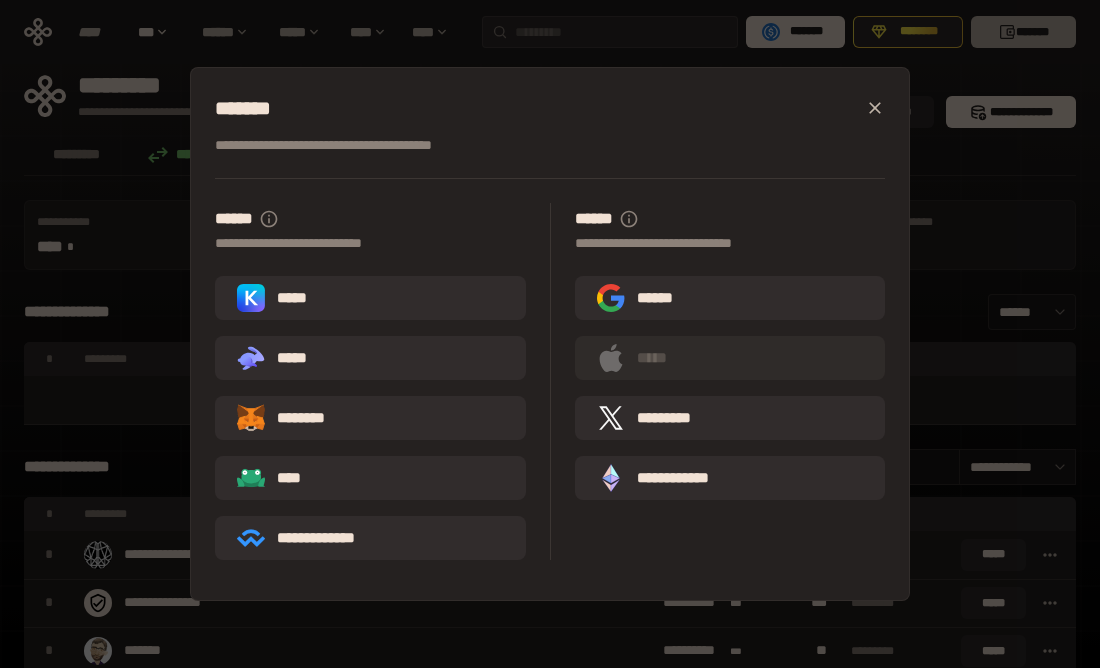 click on ".st0{fill:url(#SVGID_1_);}
.st1{fill-rule:evenodd;clip-rule:evenodd;fill:url(#SVGID_00000161597173617360504640000012432366591255278478_);}
.st2{fill-rule:evenodd;clip-rule:evenodd;fill:url(#SVGID_00000021803777515098205300000017382971856690286485_);}
.st3{fill:url(#SVGID_00000031192219548086493050000012287181694732331425_);}
*****" at bounding box center [370, 358] 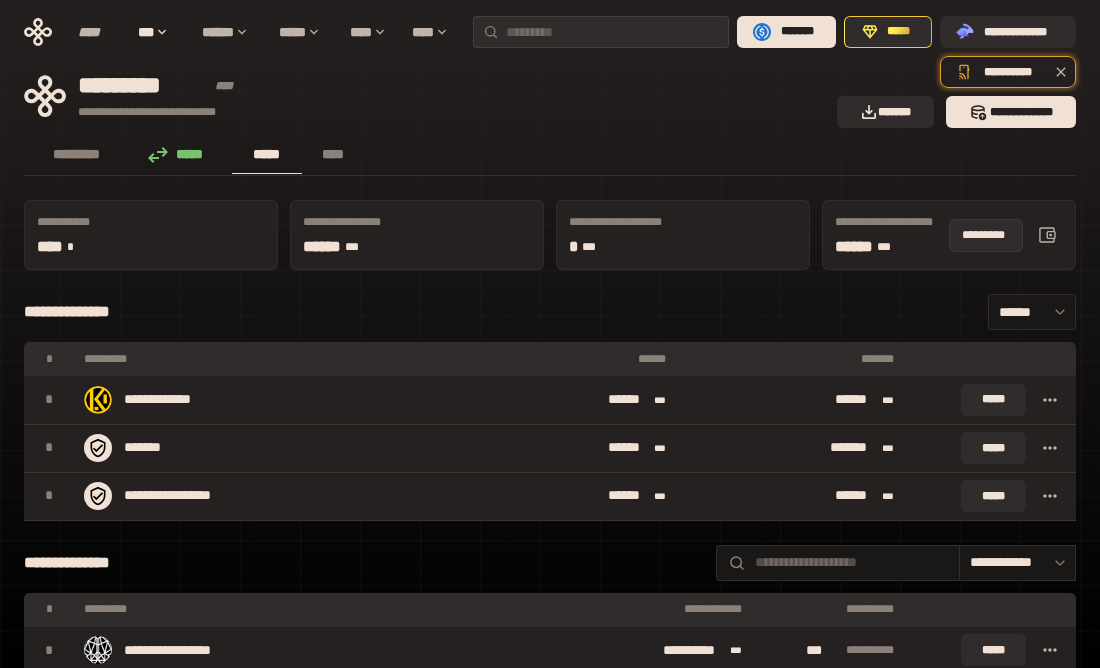 click 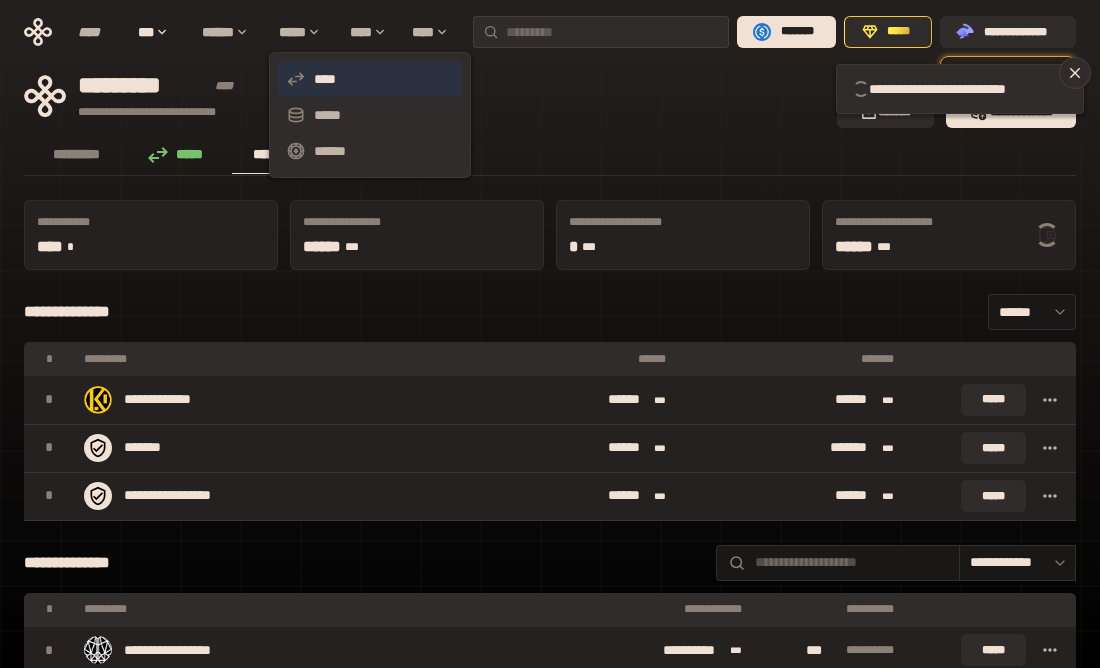 click on "****" at bounding box center (370, 79) 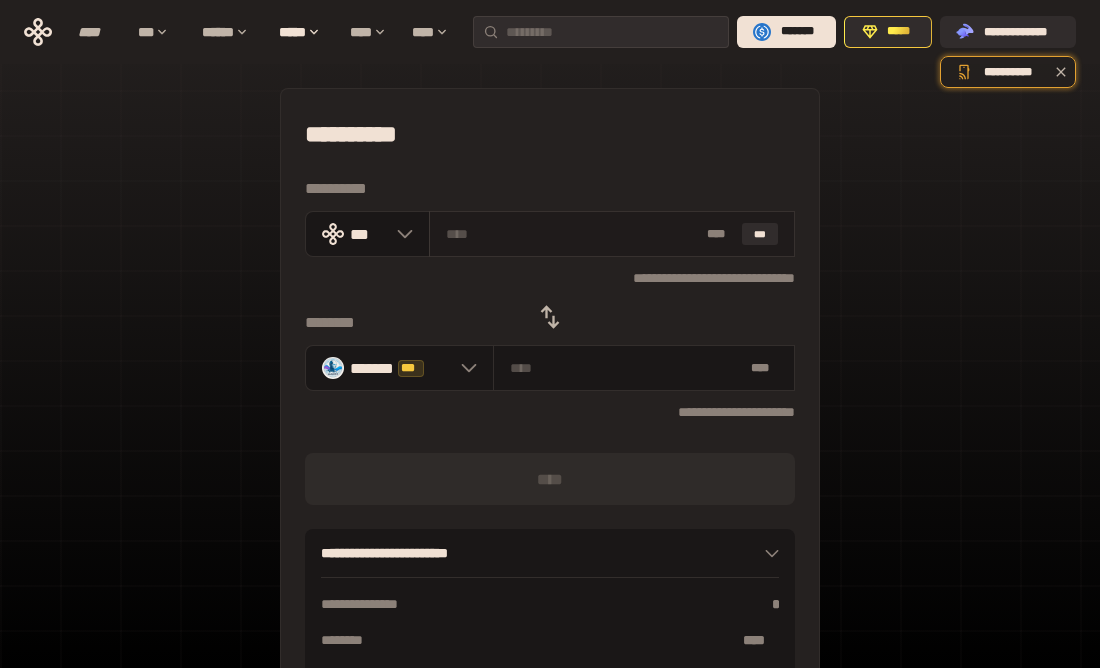 click at bounding box center [573, 234] 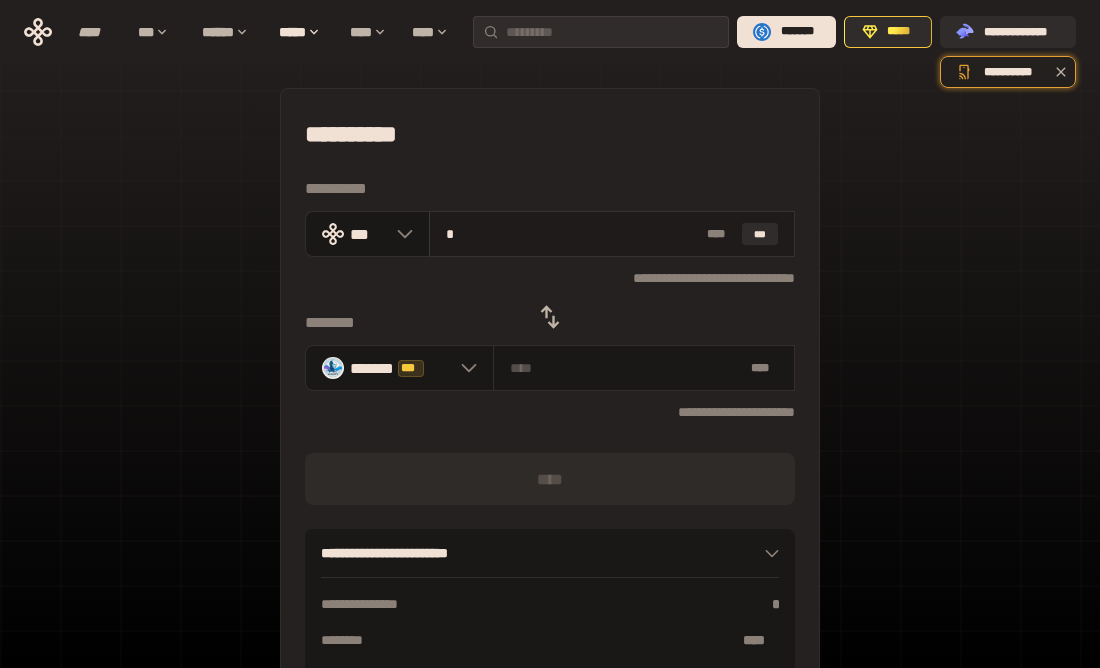 type on "**********" 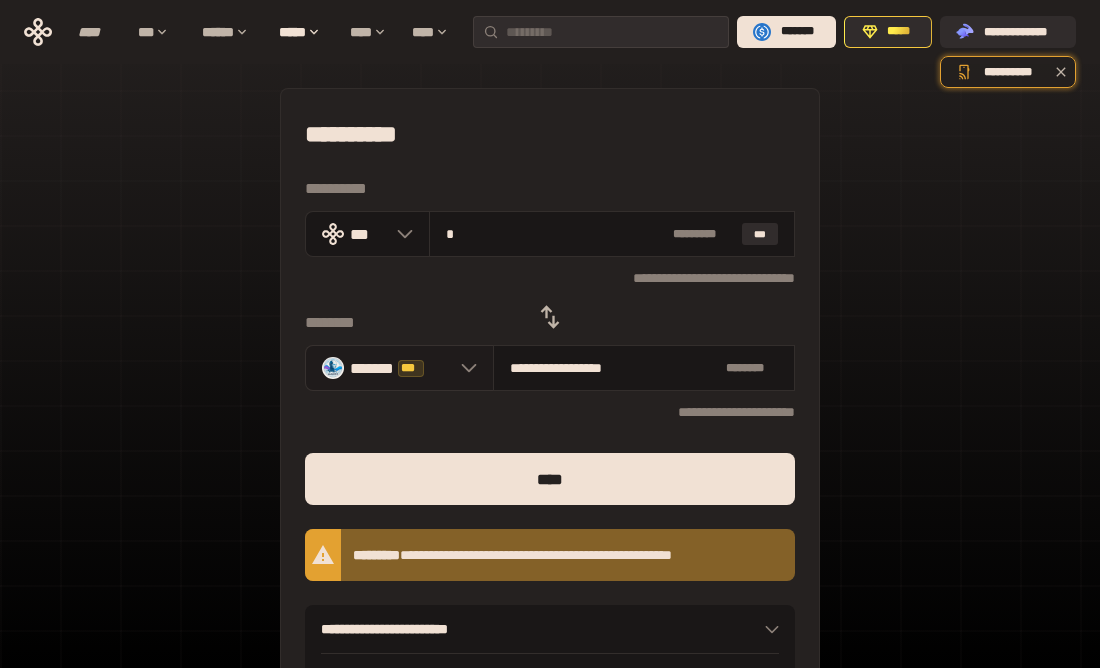 type on "*" 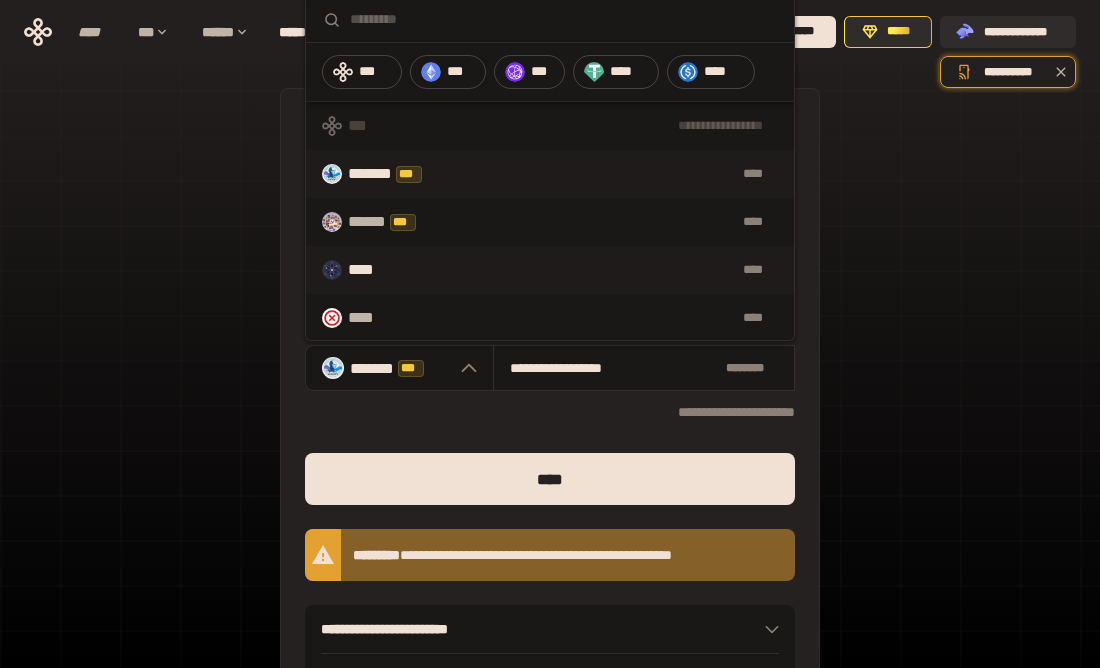 click on "****" at bounding box center (591, 270) 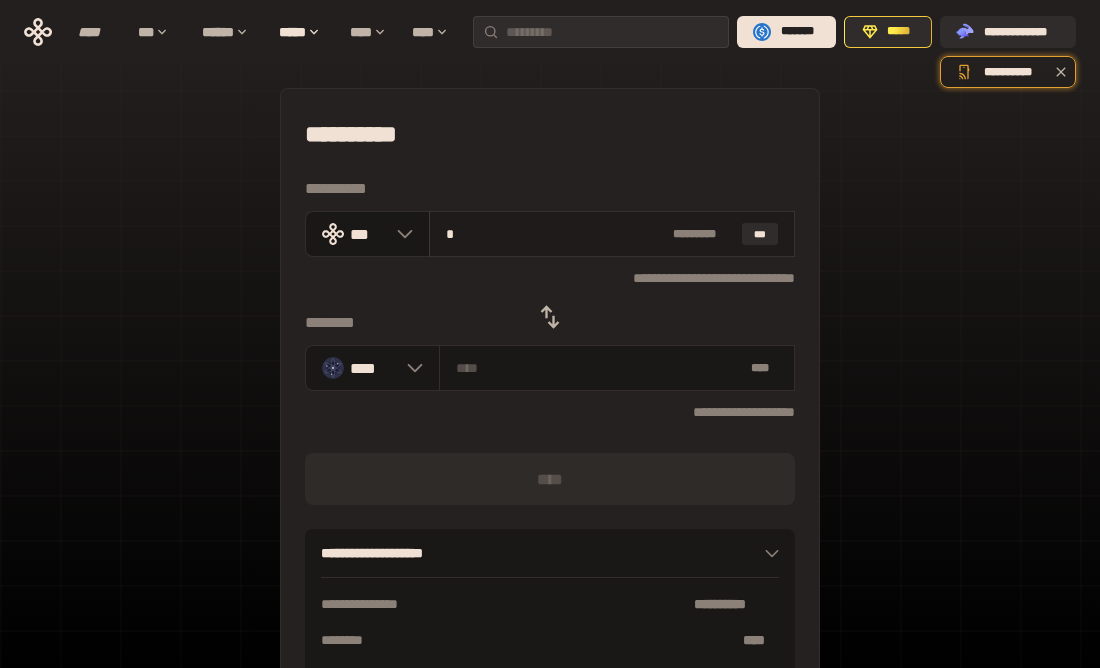 click on "*" at bounding box center (556, 234) 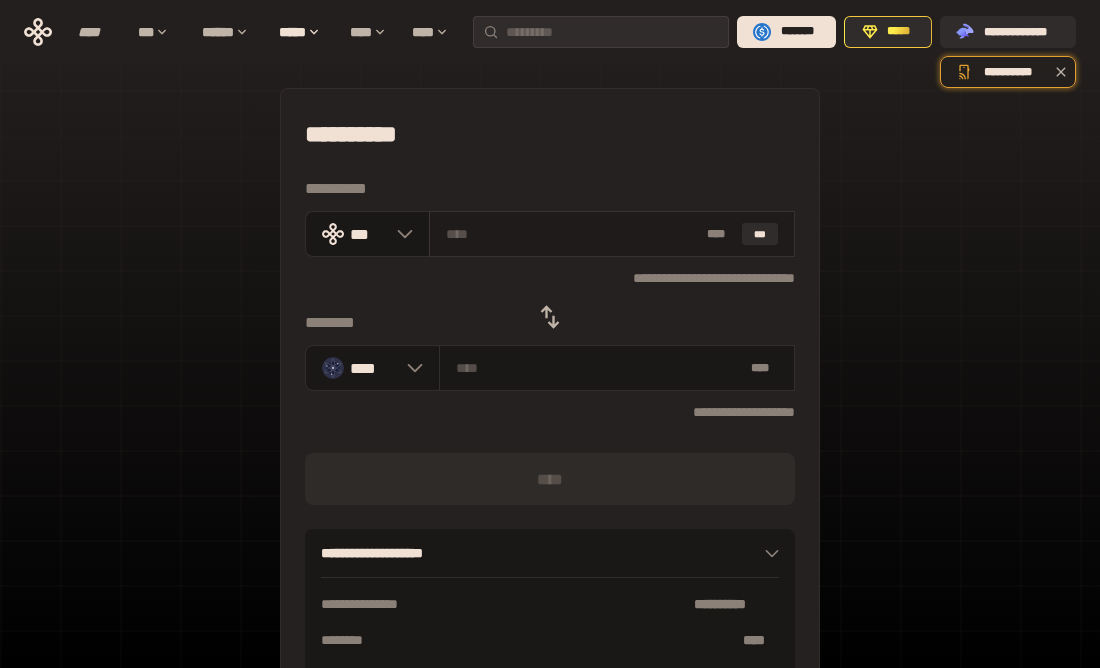 type on "*" 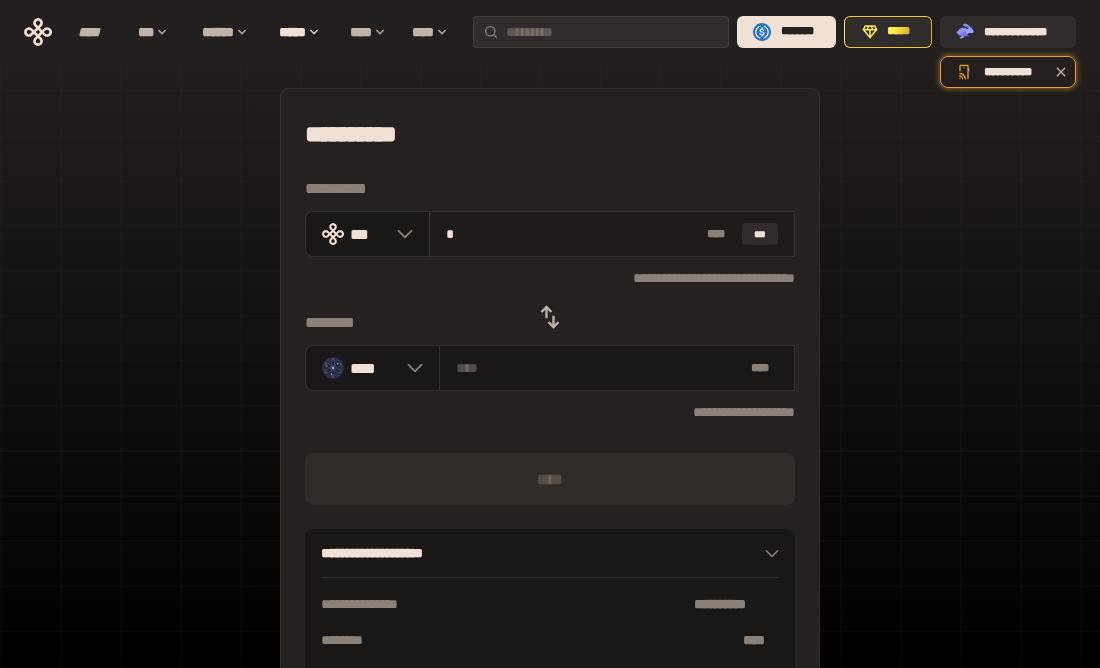 type on "********" 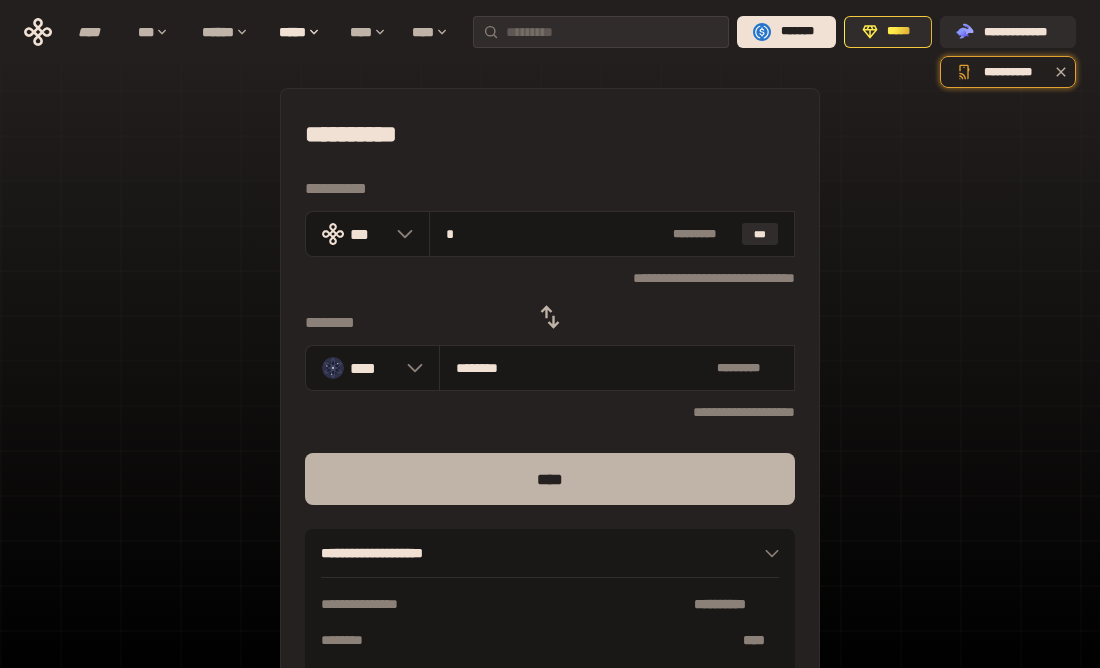 click on "****" at bounding box center (550, 479) 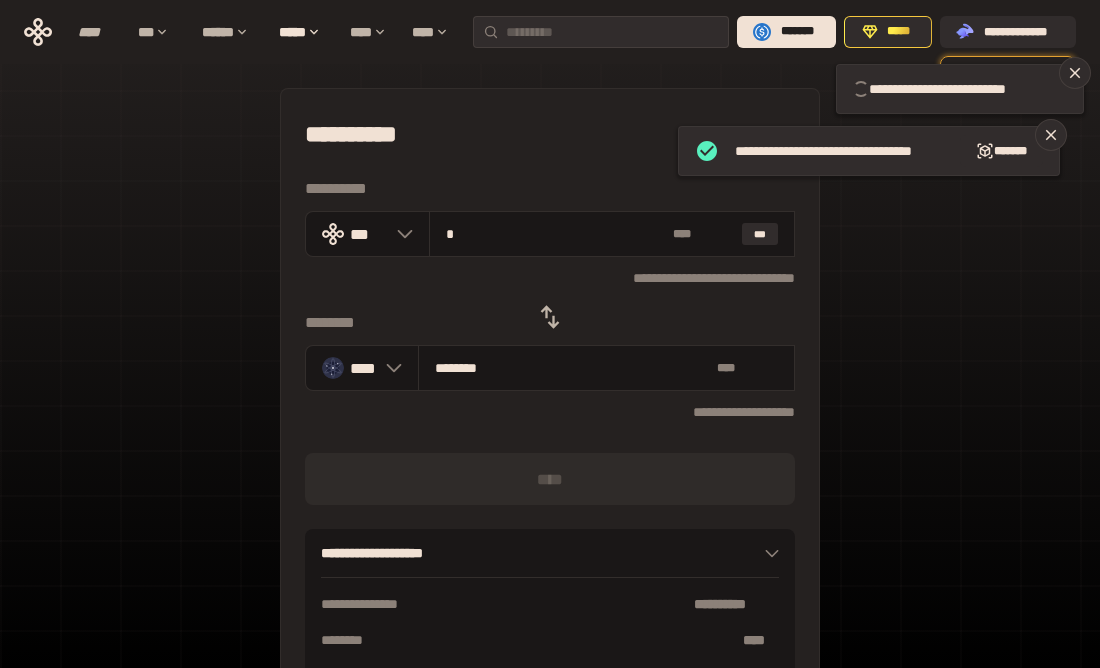 type 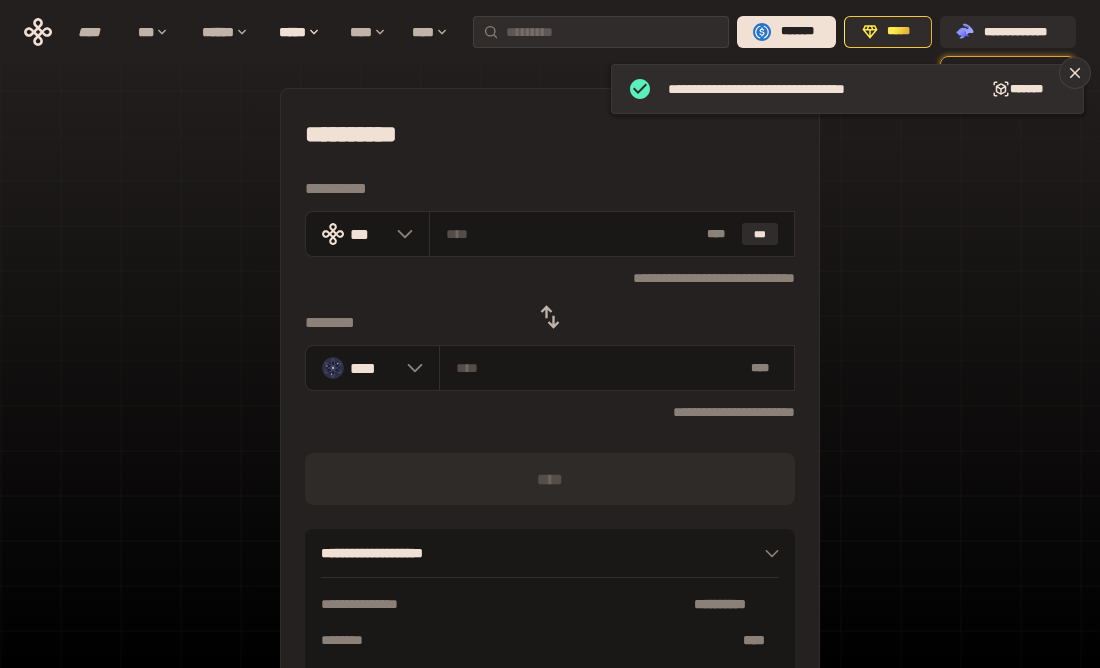 click 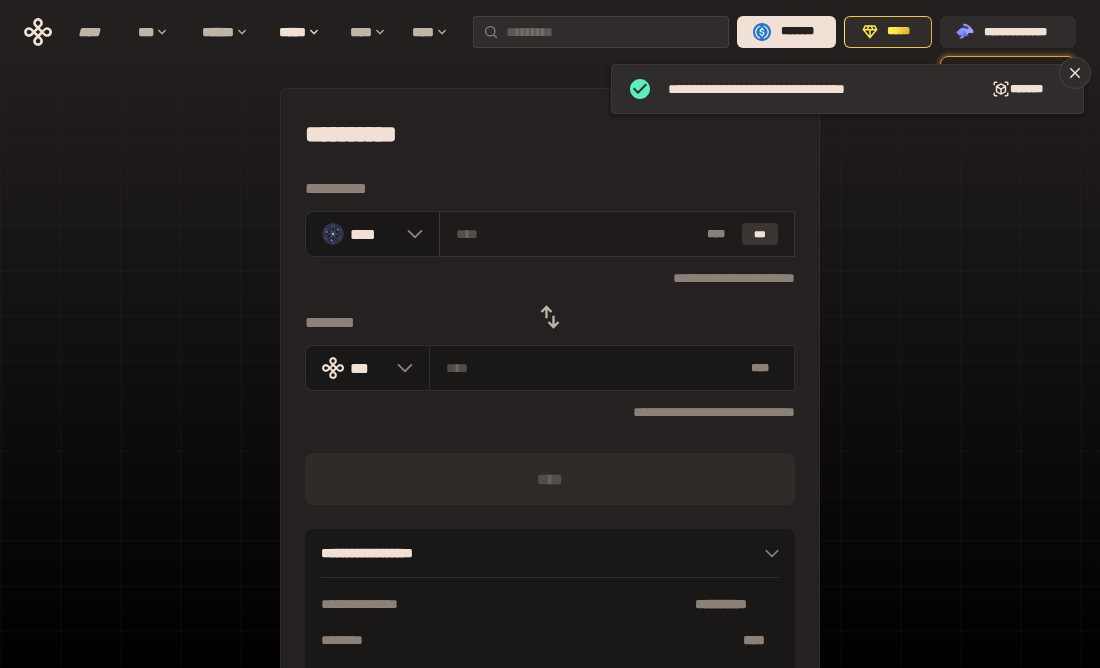 click on "***" at bounding box center (760, 234) 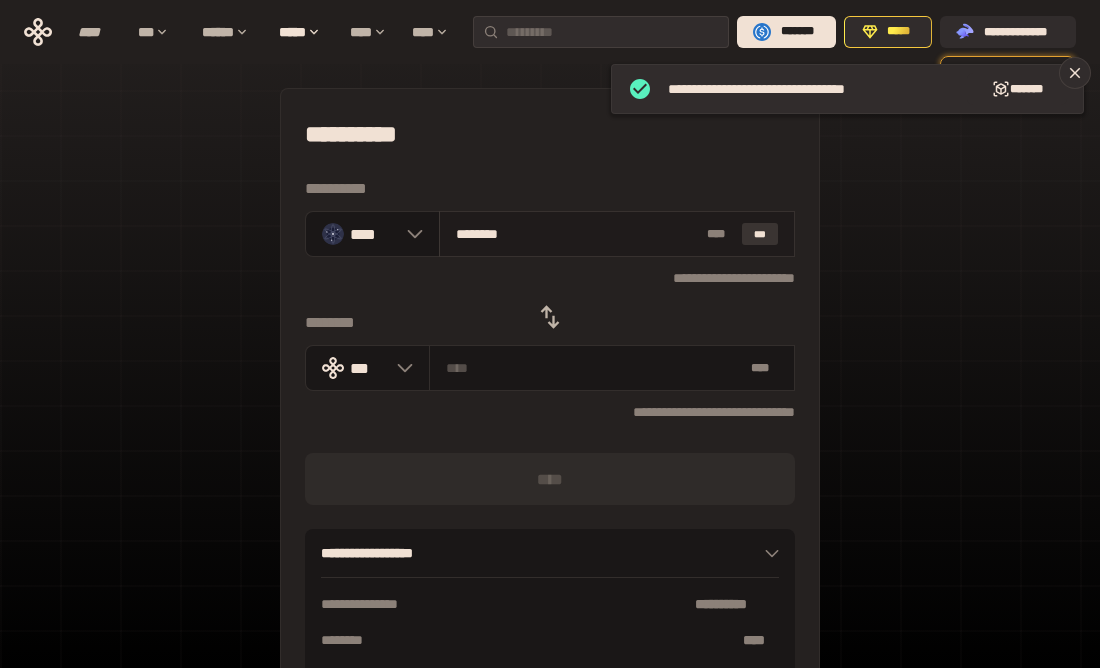type on "**********" 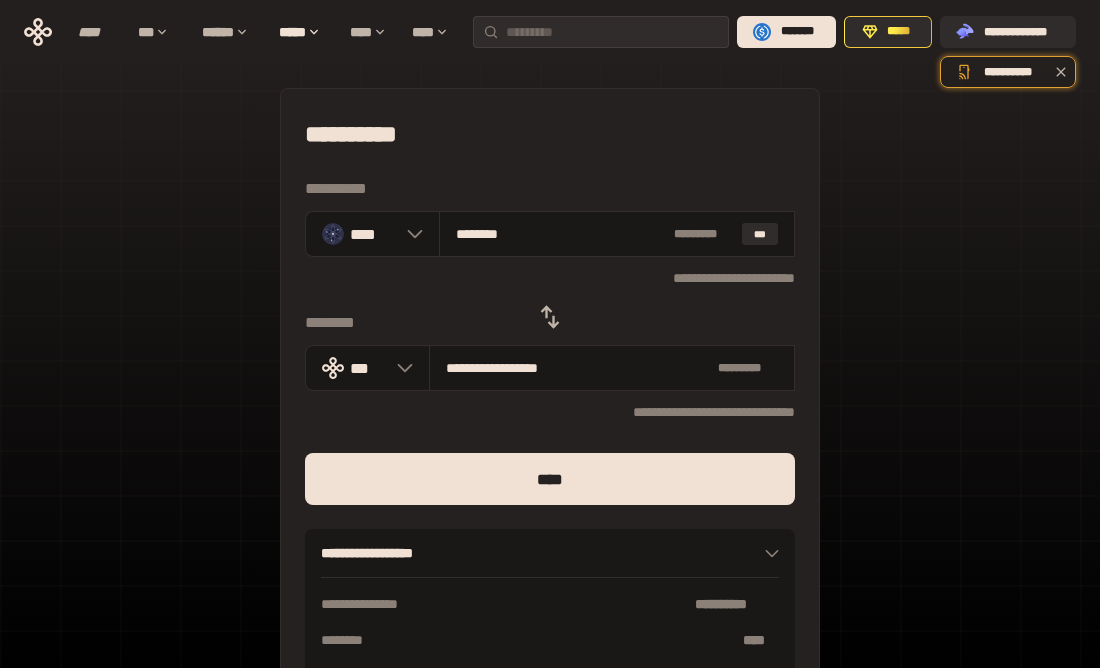 click 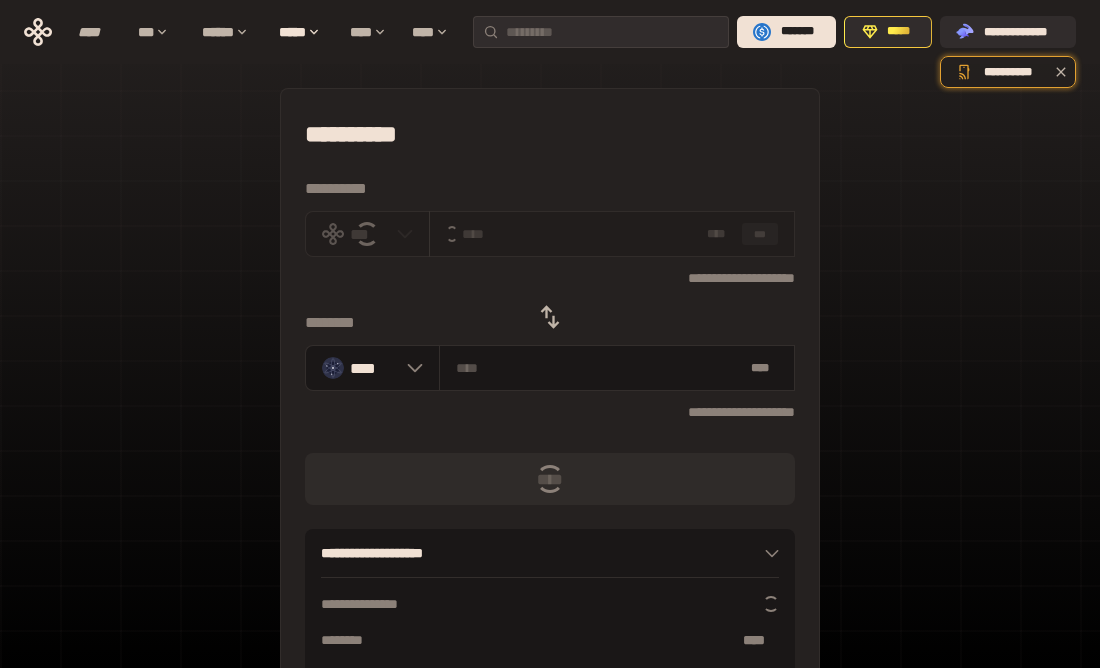 click on "* ** ***" at bounding box center (612, 234) 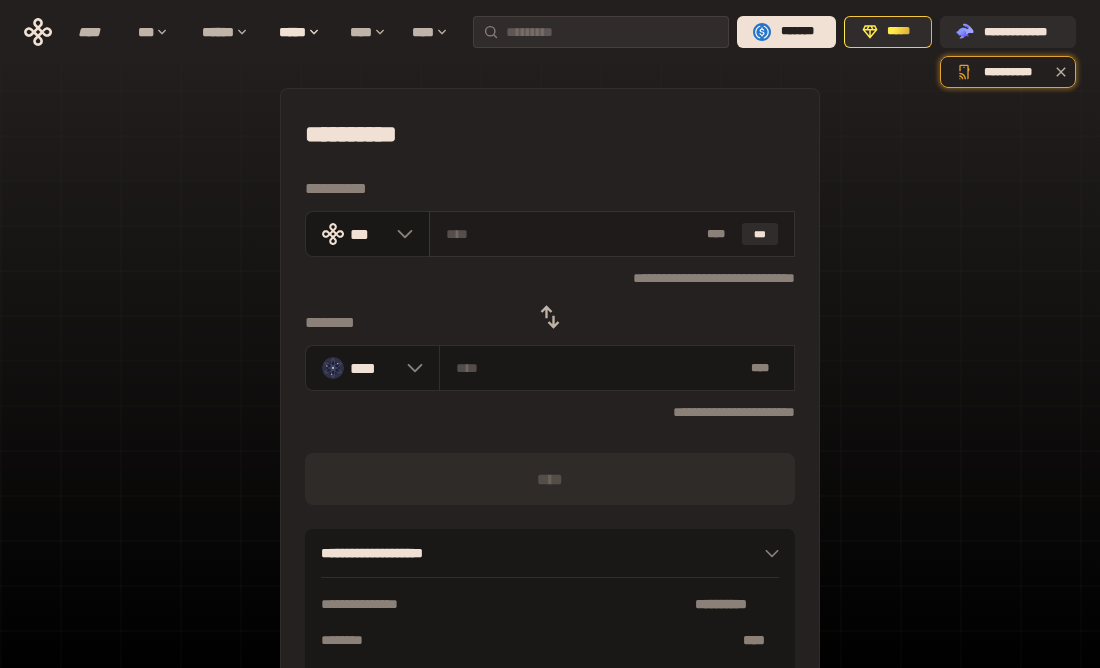 click at bounding box center (573, 234) 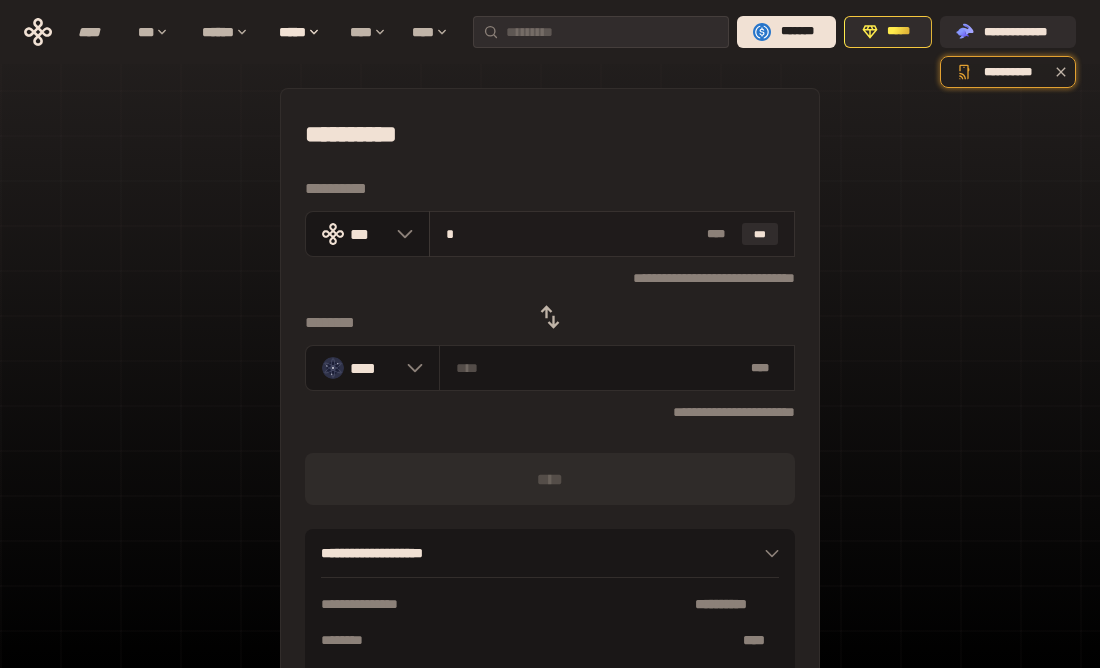 type on "********" 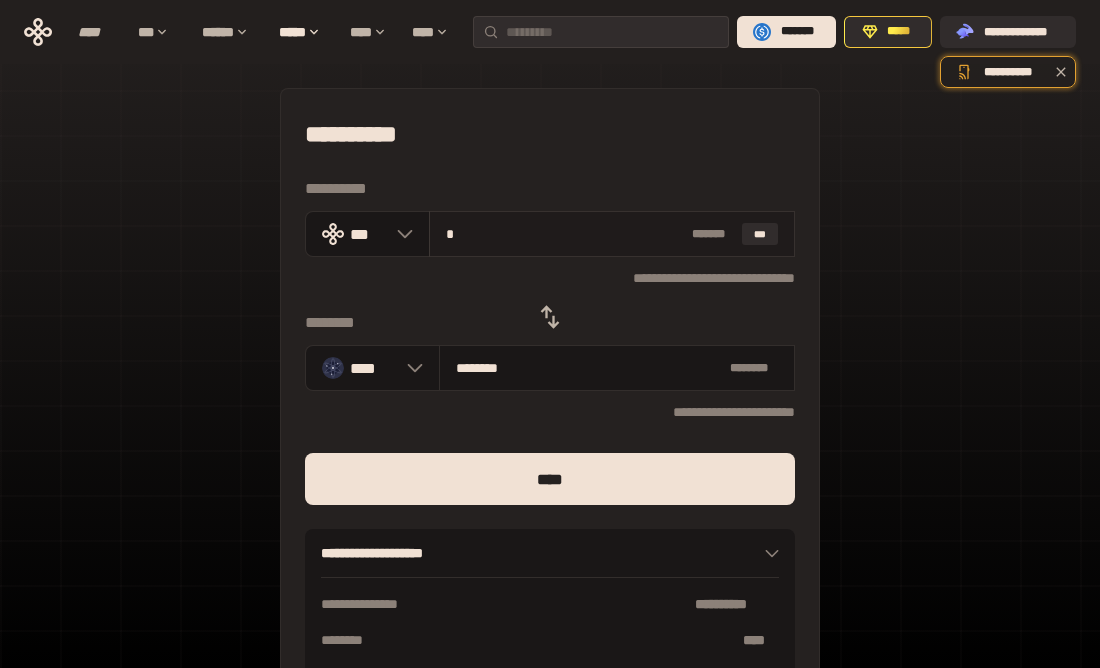 type on "**" 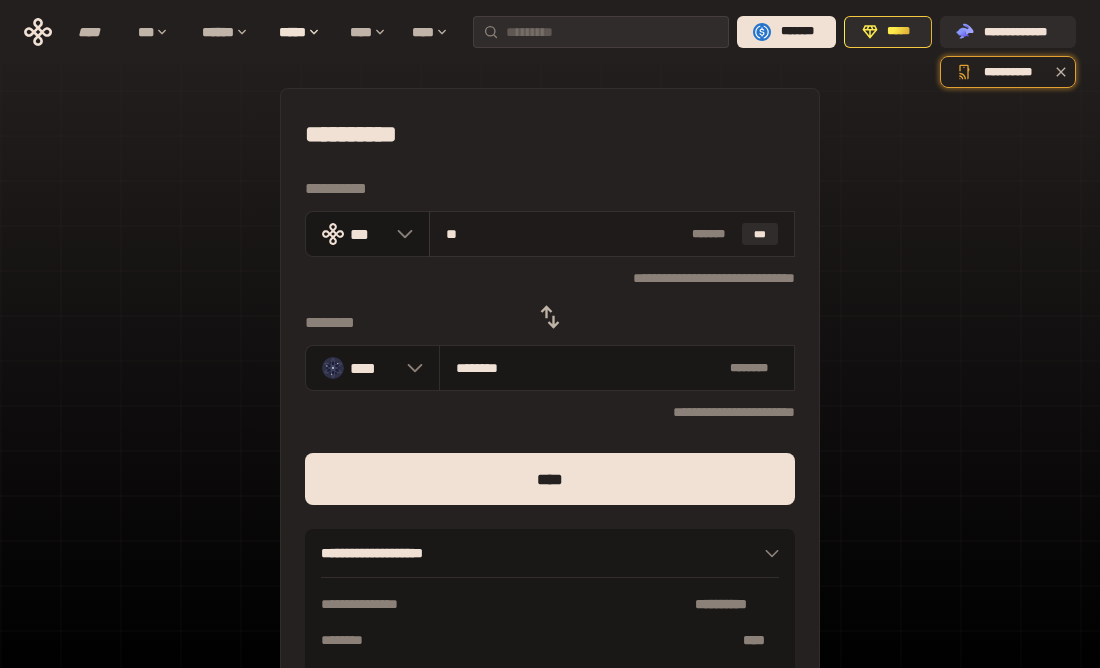 type on "********" 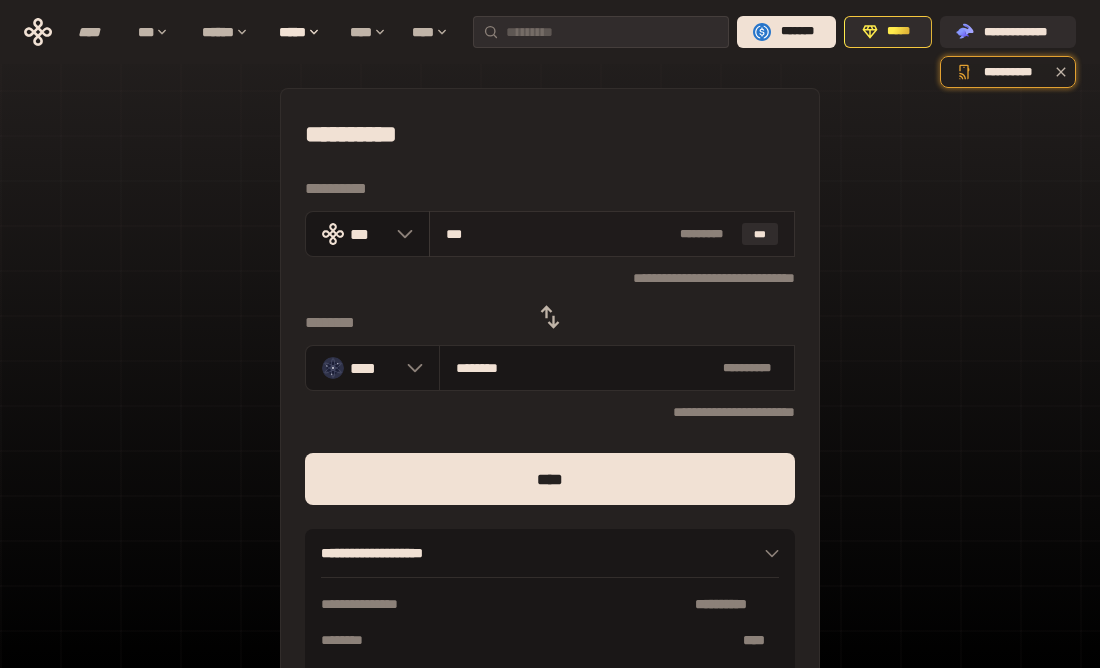 type on "*********" 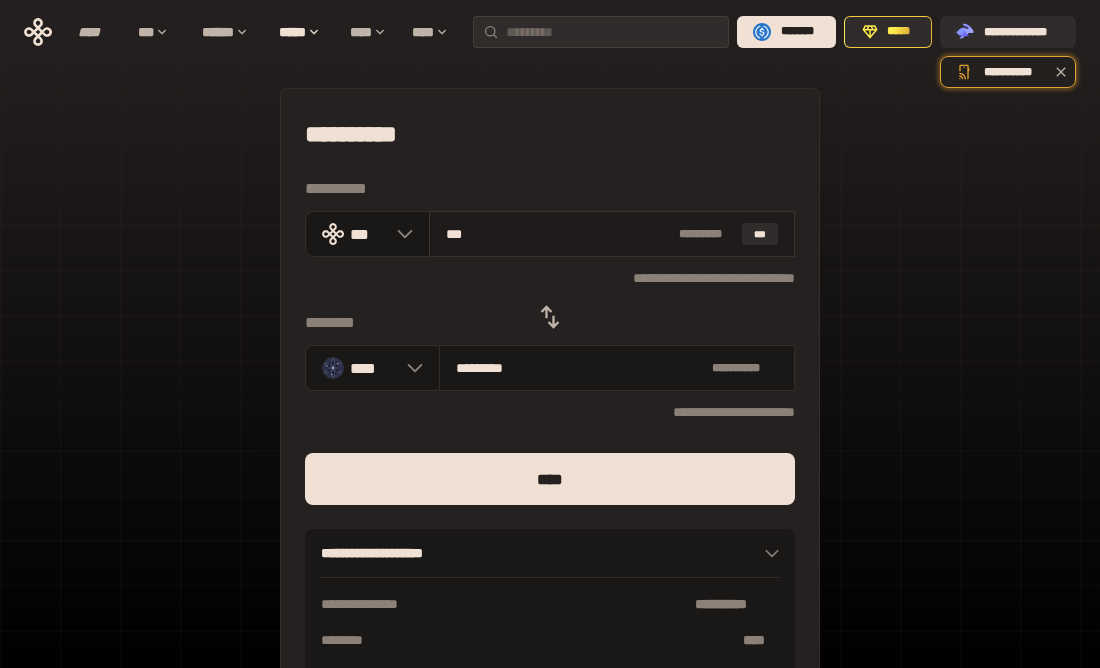 type on "**" 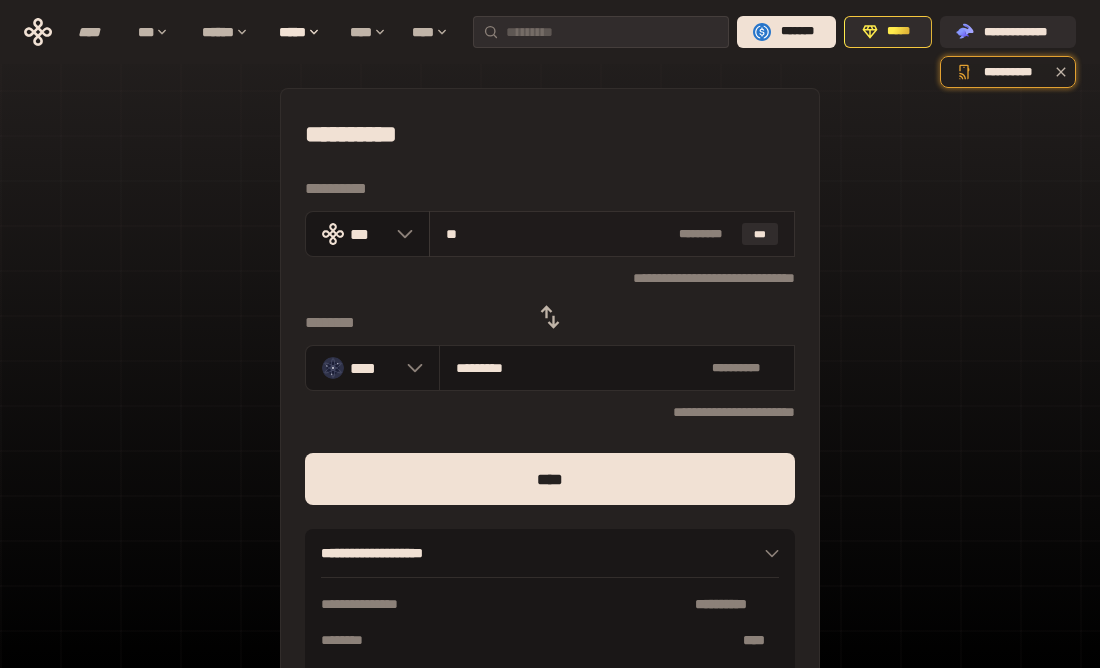 type on "********" 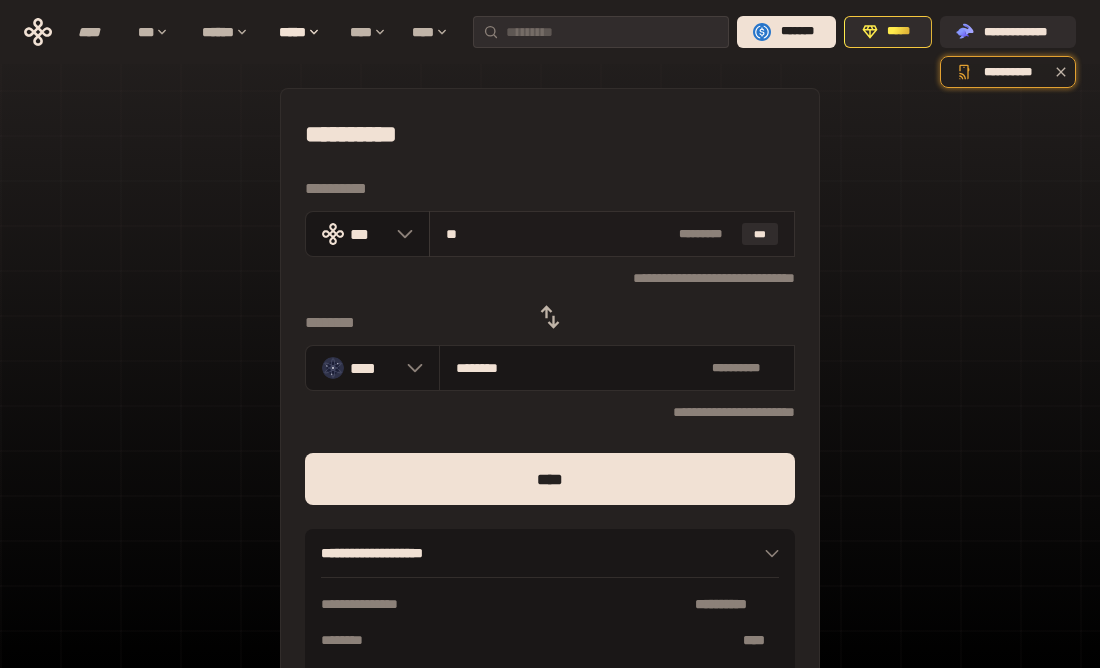 type on "*" 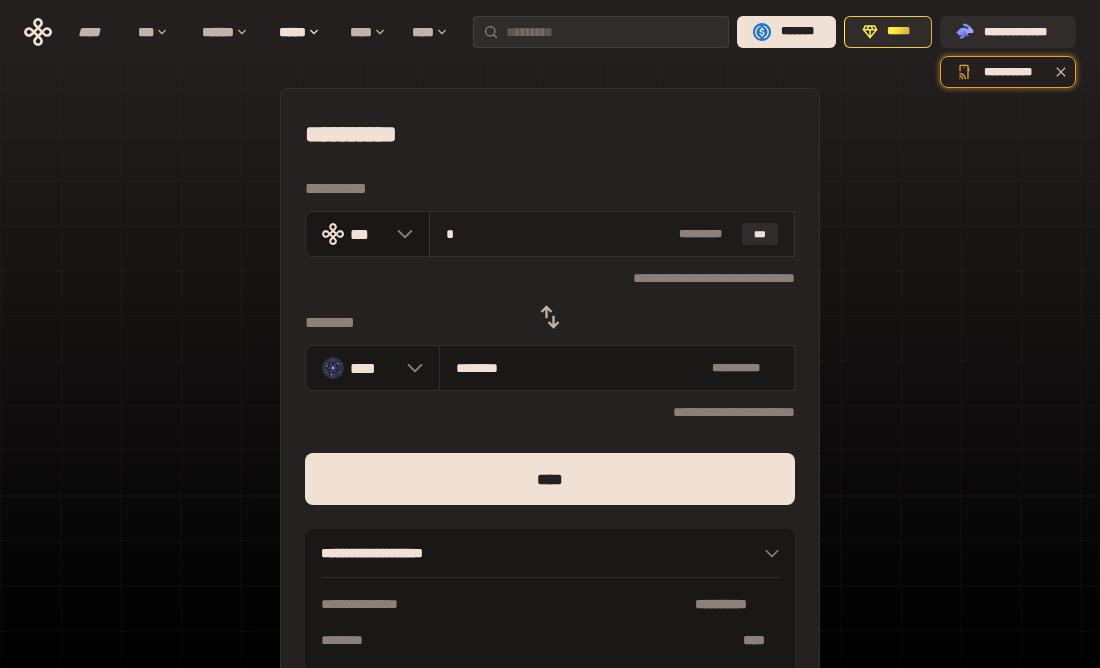 type on "********" 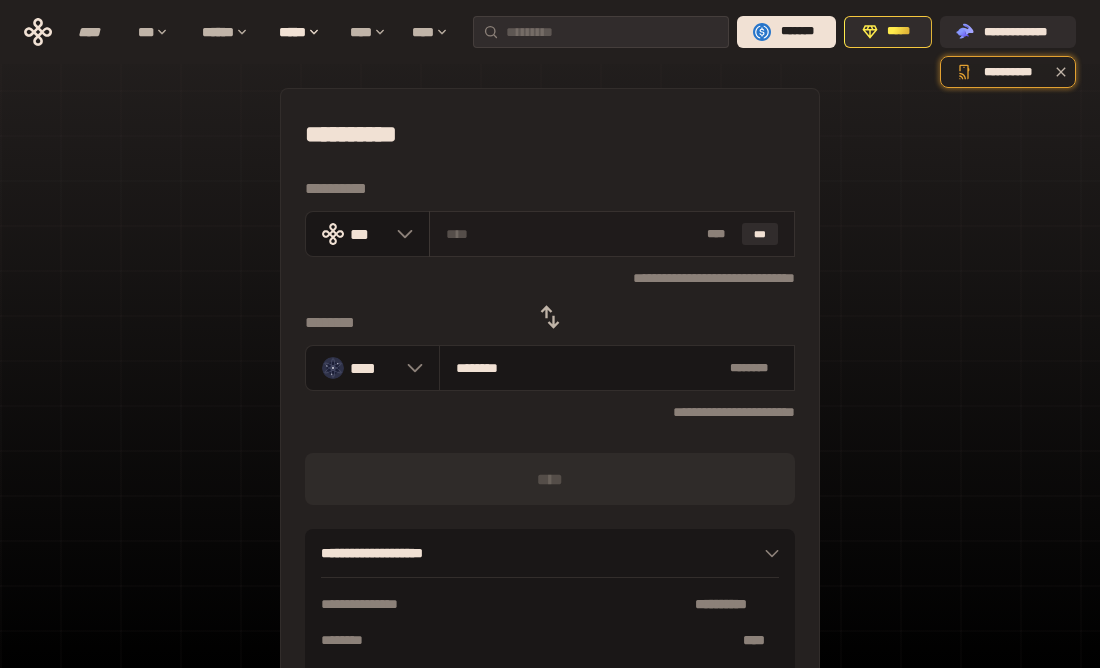 type on "*" 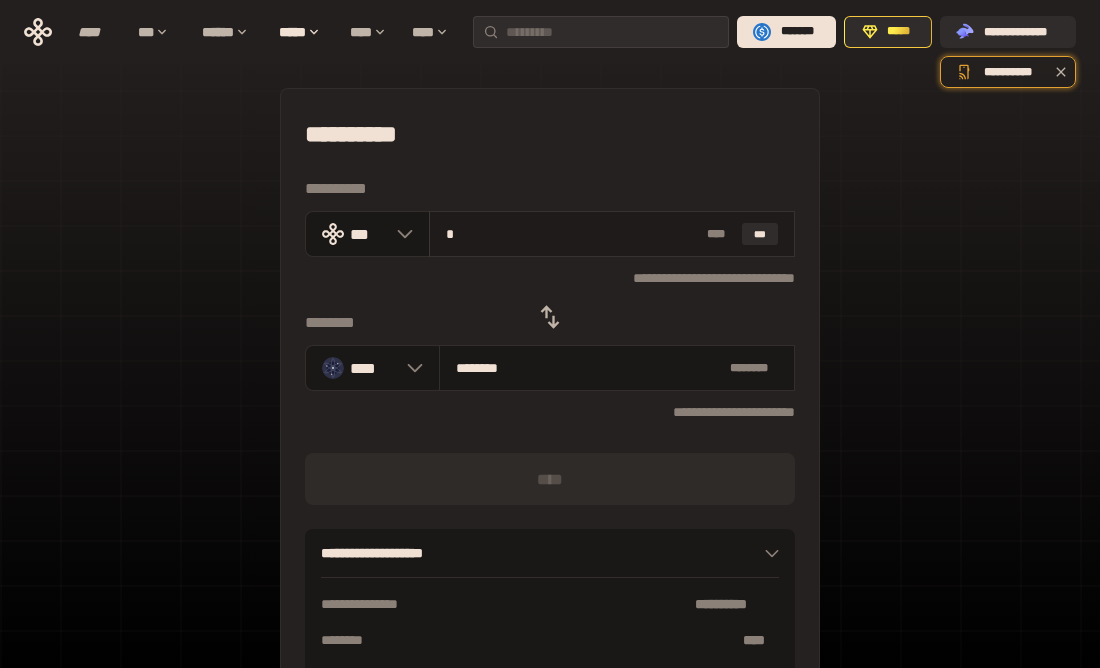 type on "********" 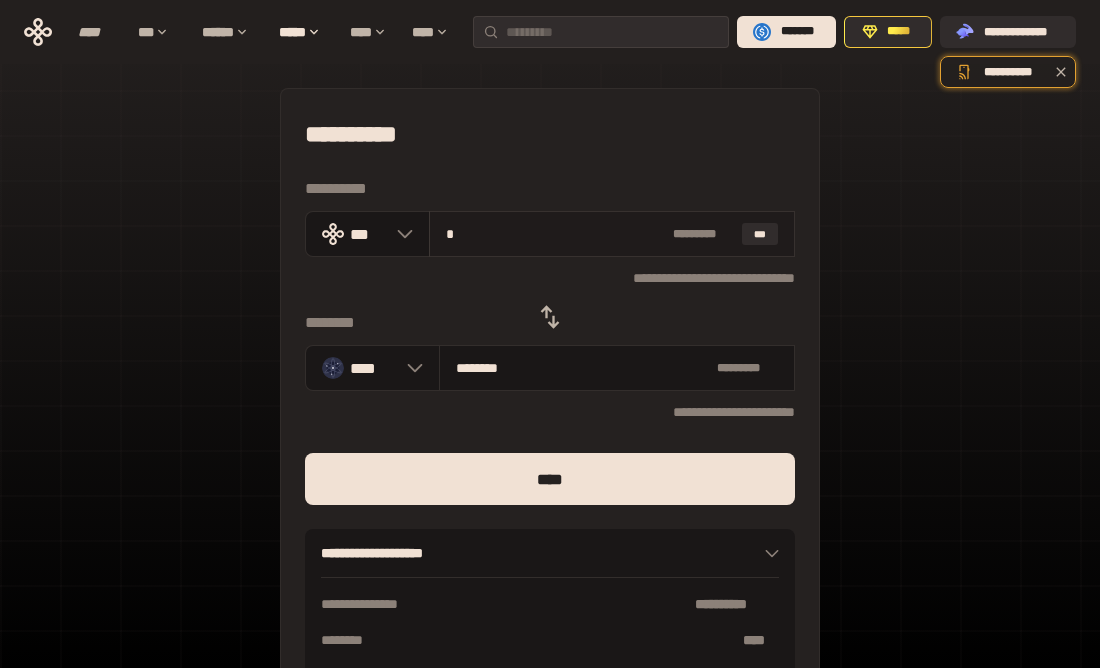 type on "**" 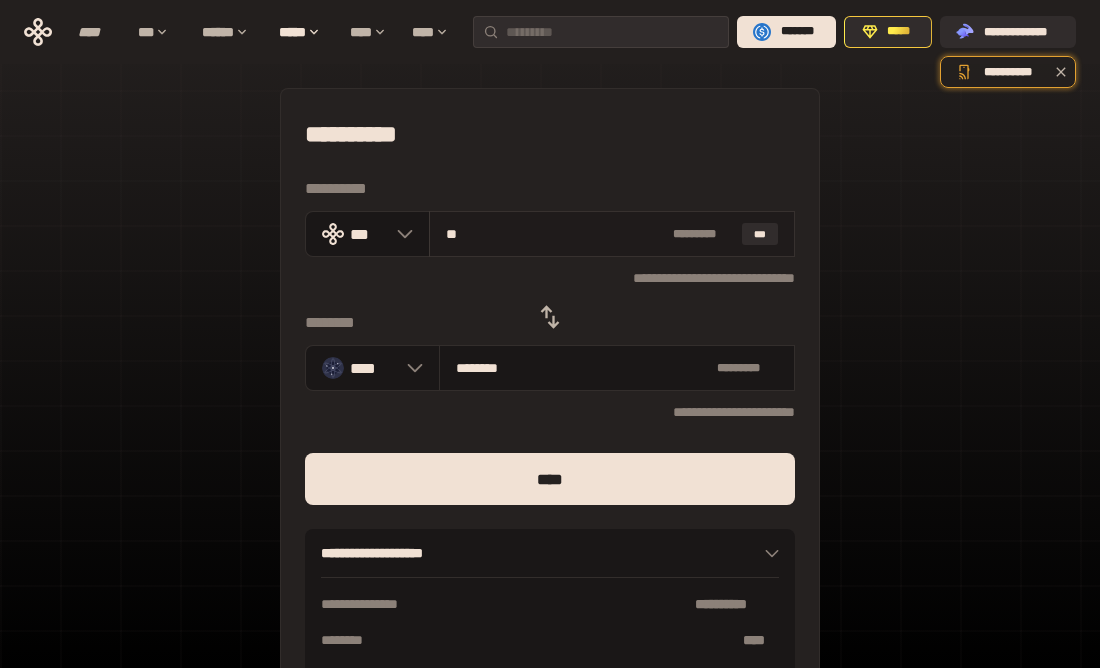 type on "********" 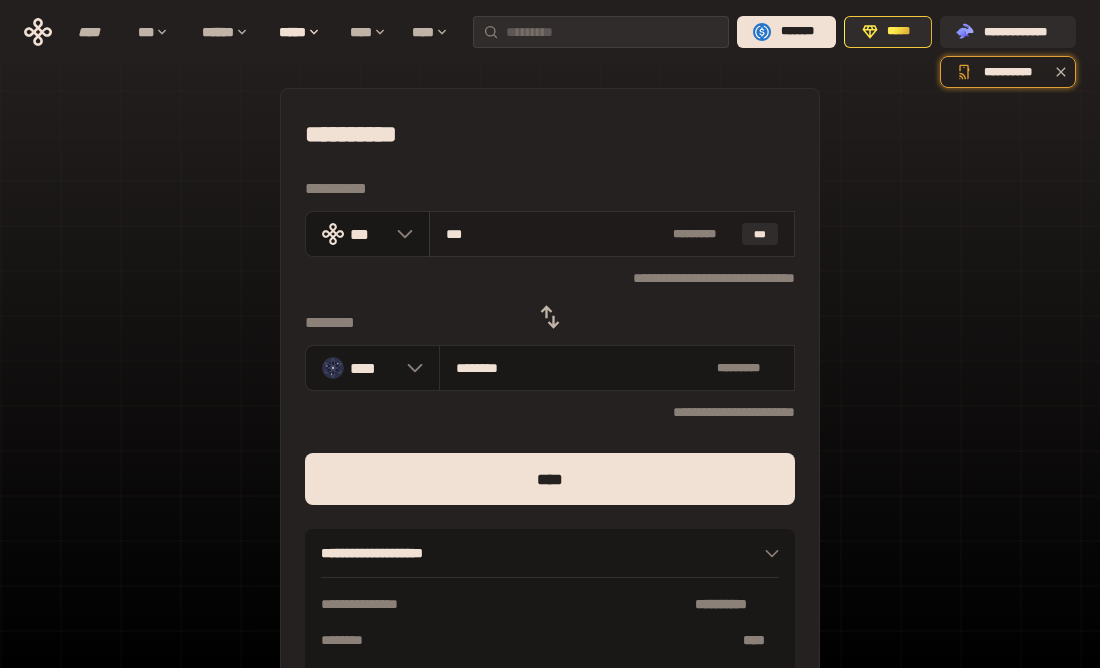 type on "********" 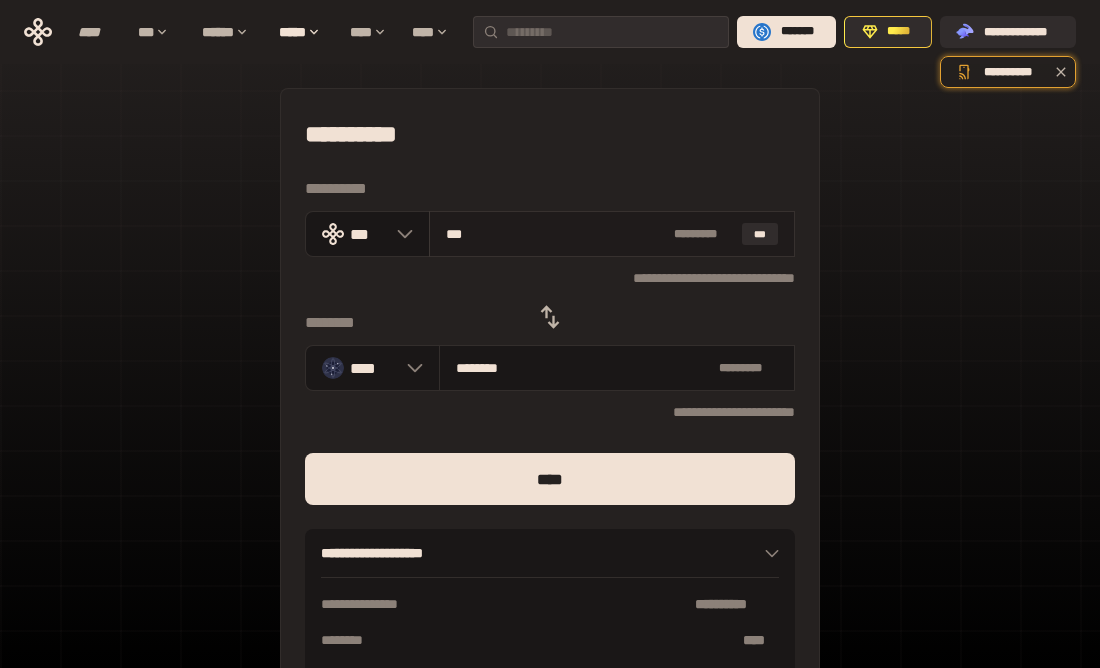 type on "**" 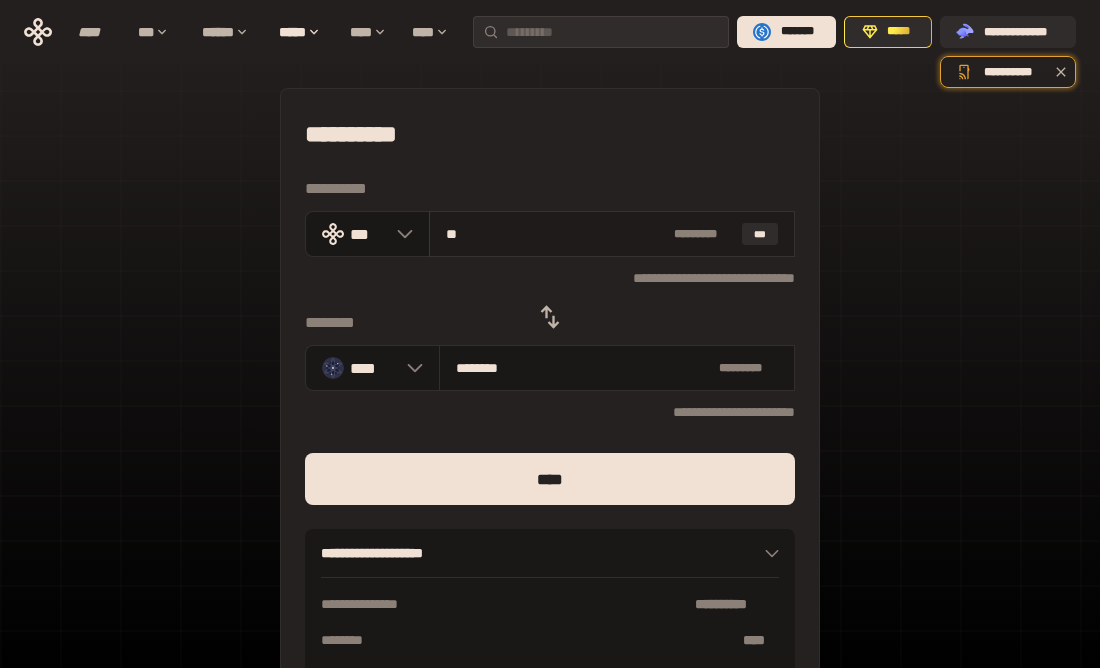 type on "********" 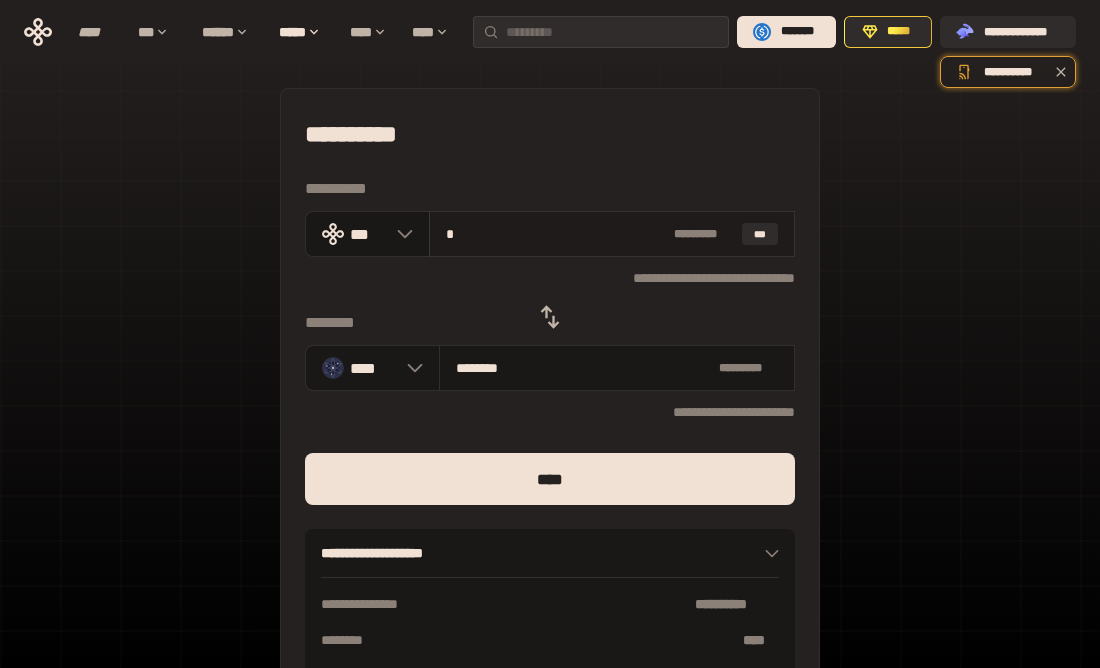 type on "********" 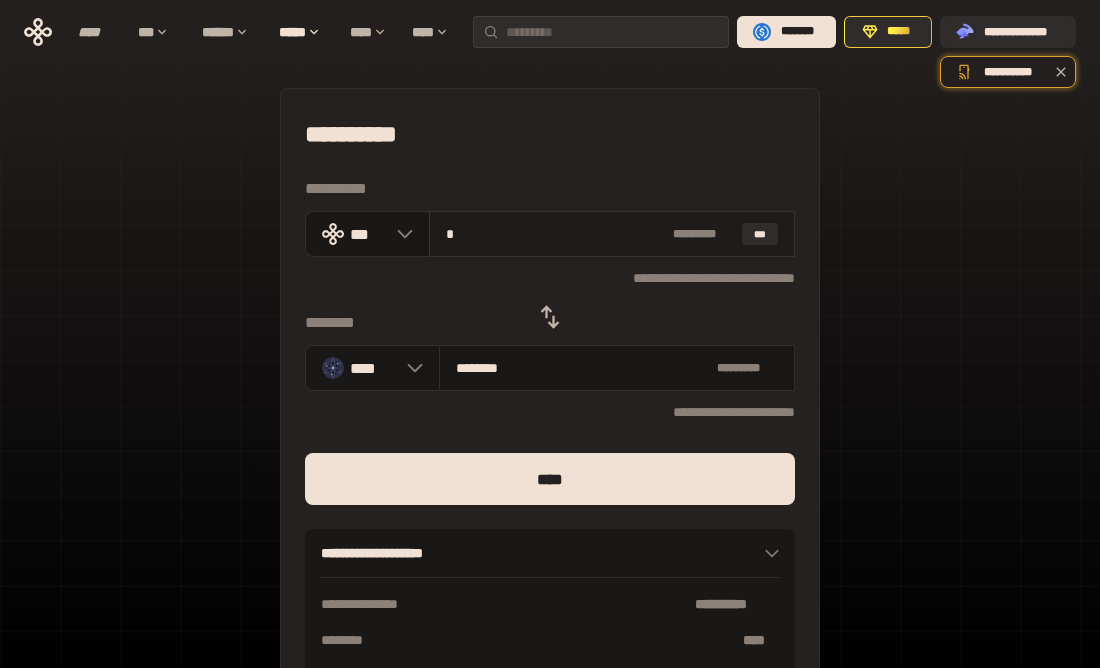 type 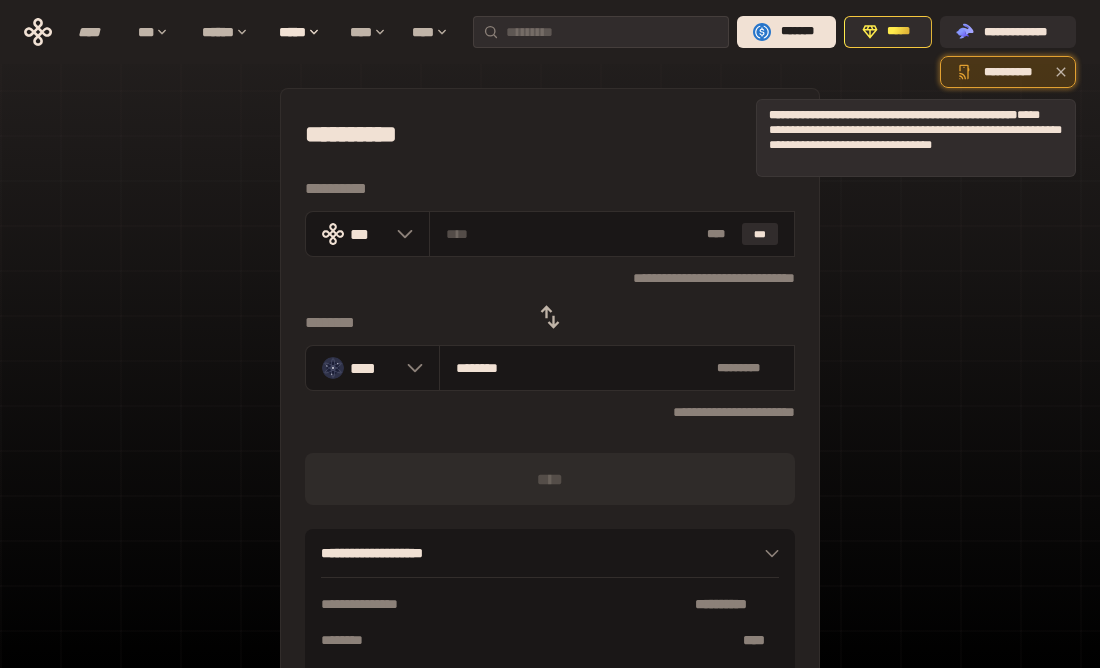 click 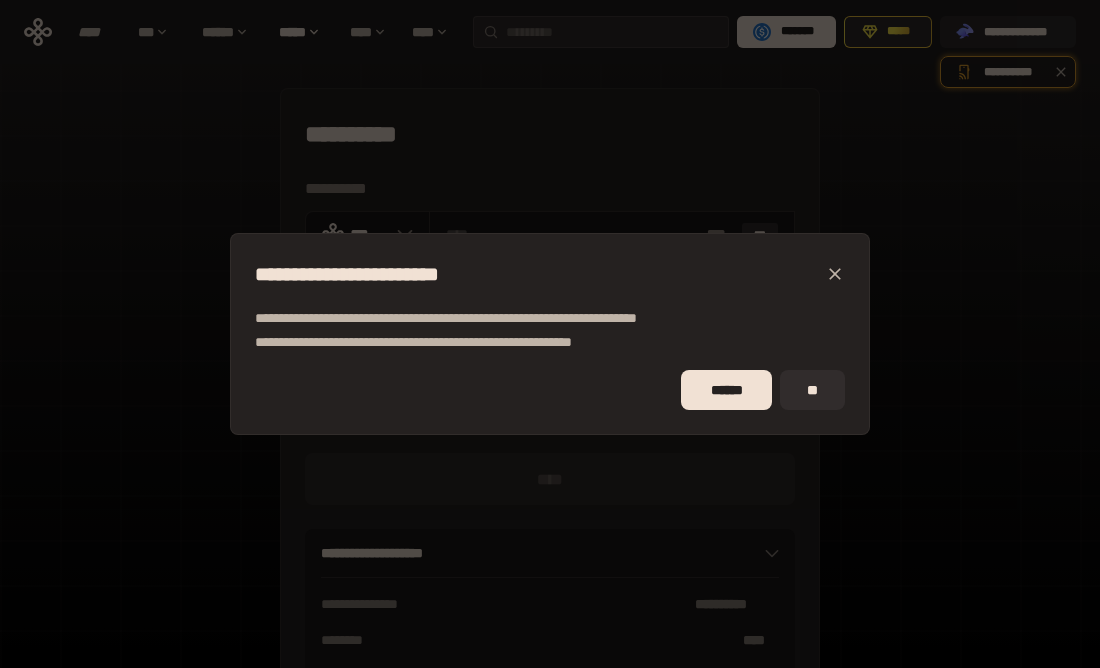 click 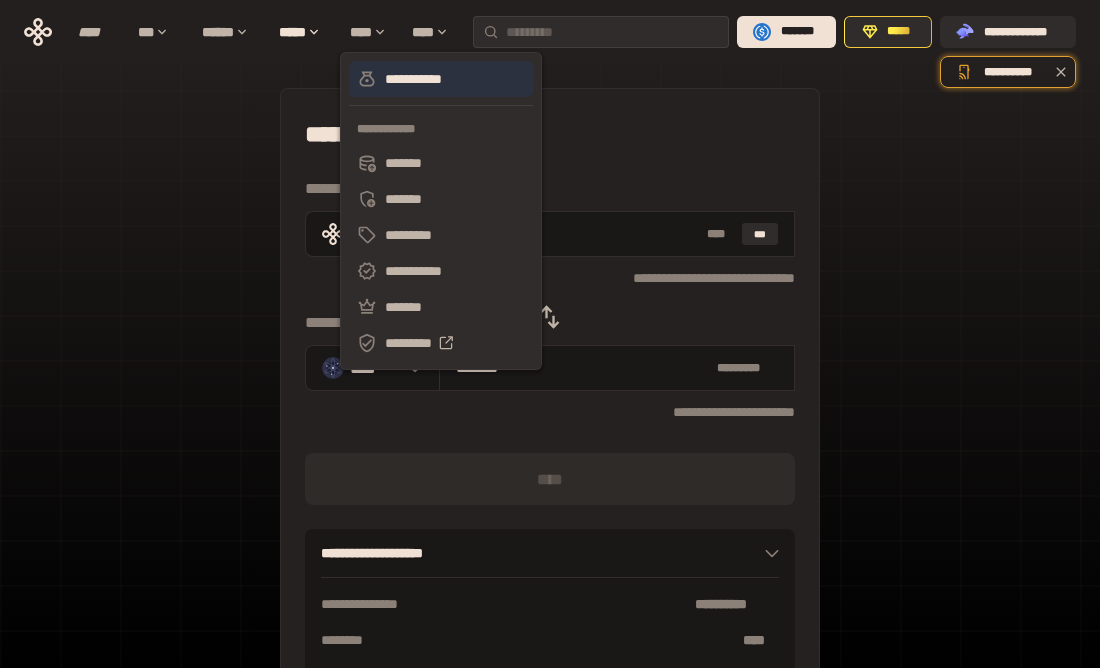 click on "**********" at bounding box center (441, 79) 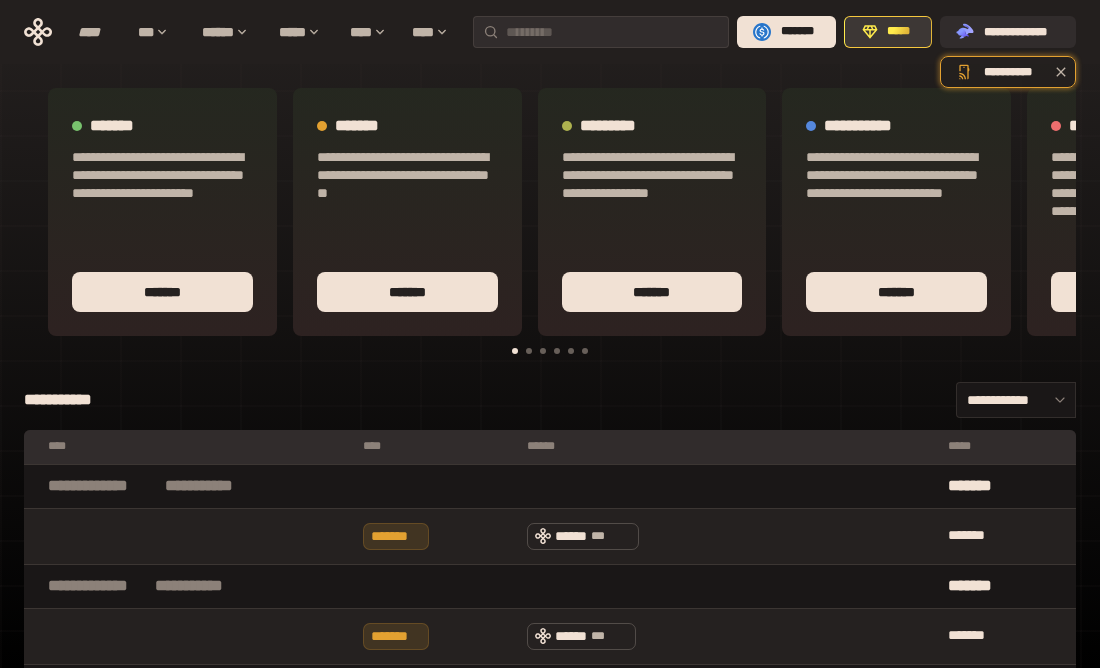 click on "*****" at bounding box center [899, 32] 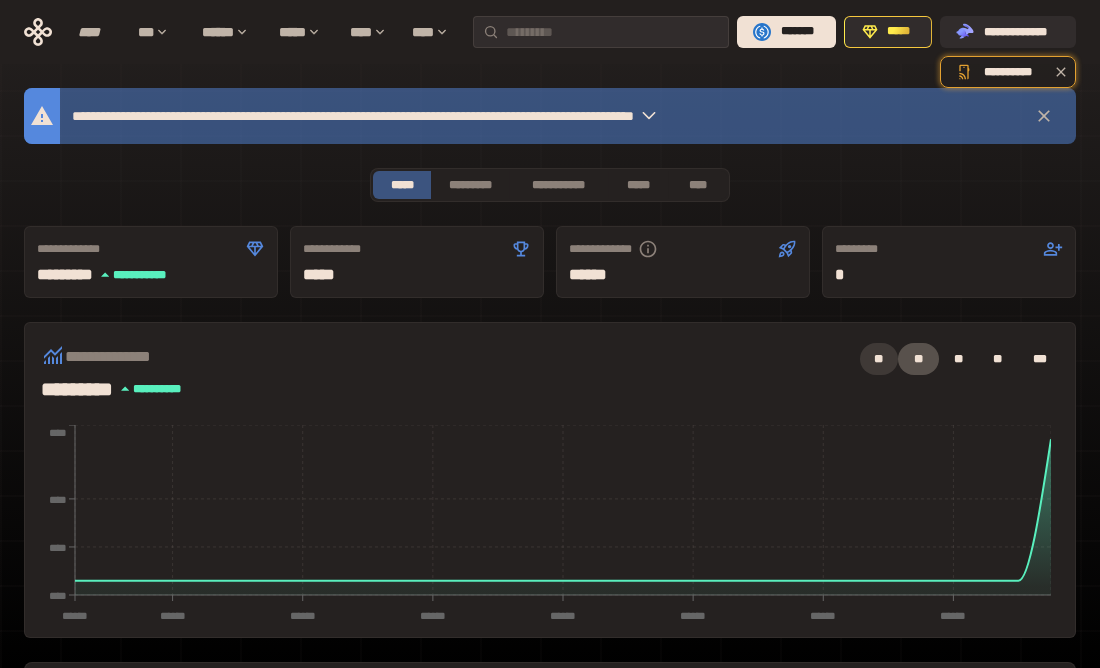 click on "**" at bounding box center (879, 359) 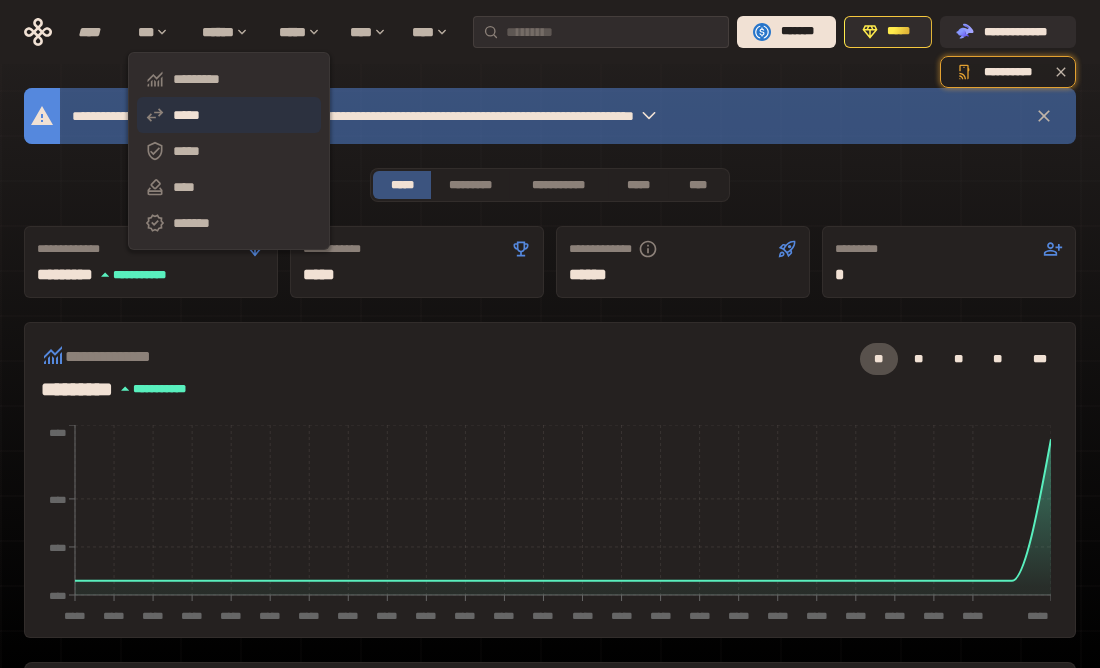 click on "*****" at bounding box center (229, 115) 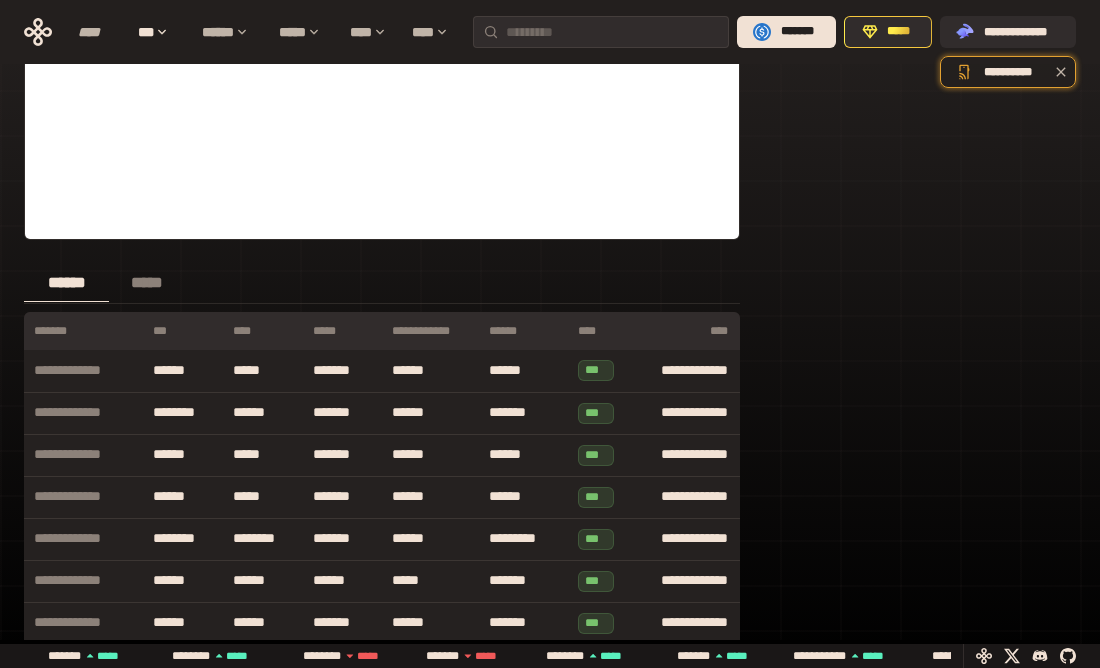 scroll, scrollTop: 587, scrollLeft: 0, axis: vertical 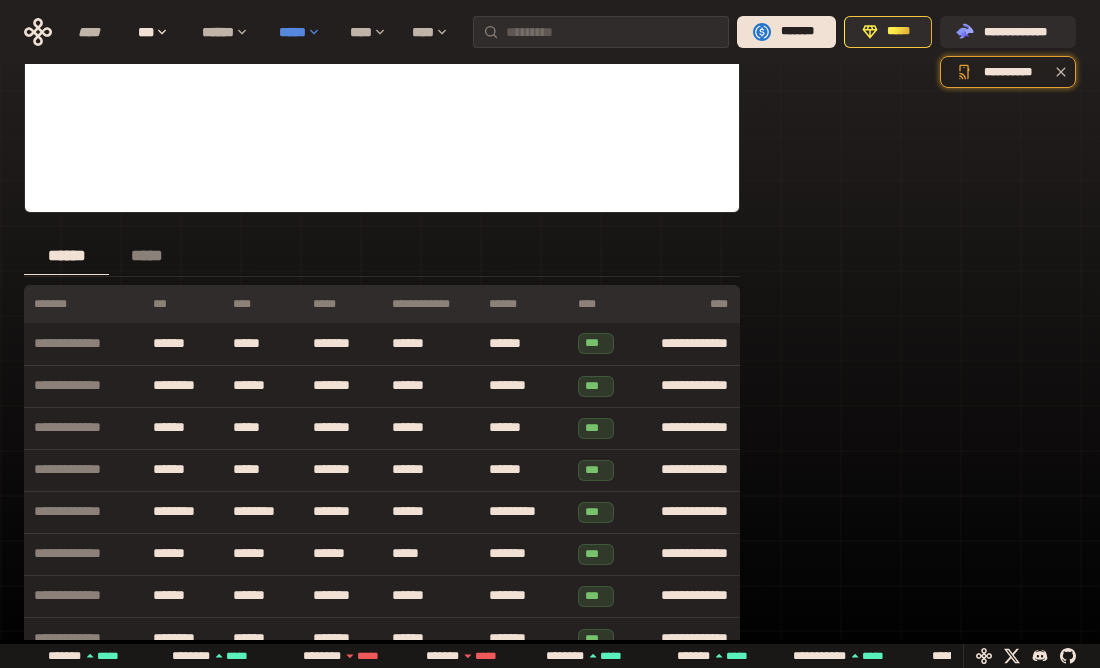 click on "*****" at bounding box center [304, 32] 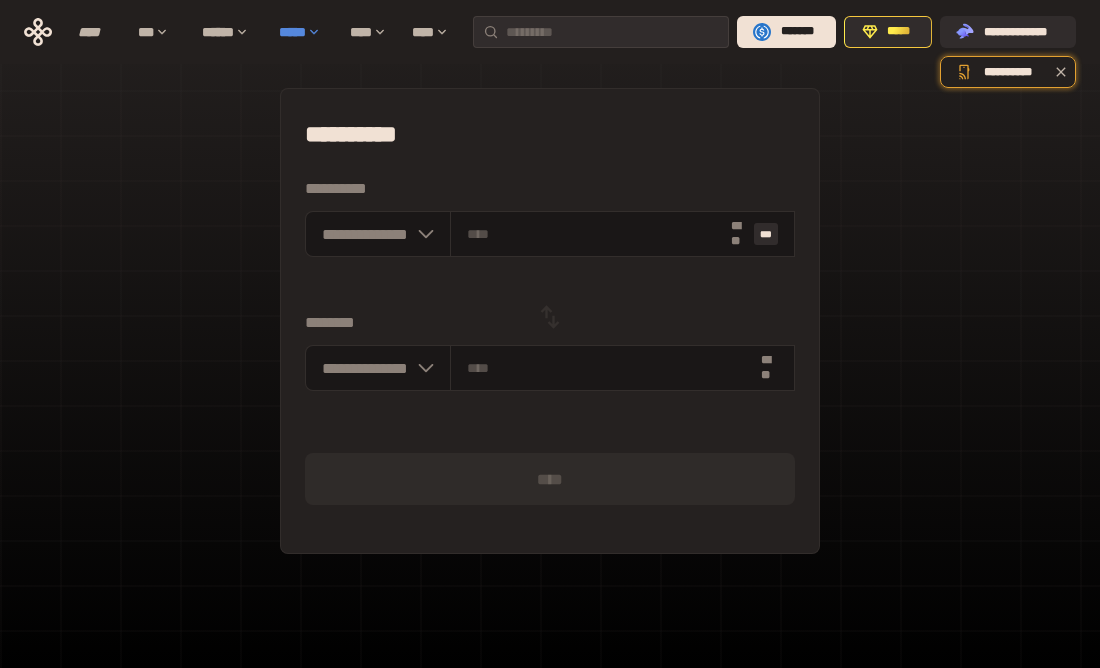 scroll, scrollTop: 0, scrollLeft: 0, axis: both 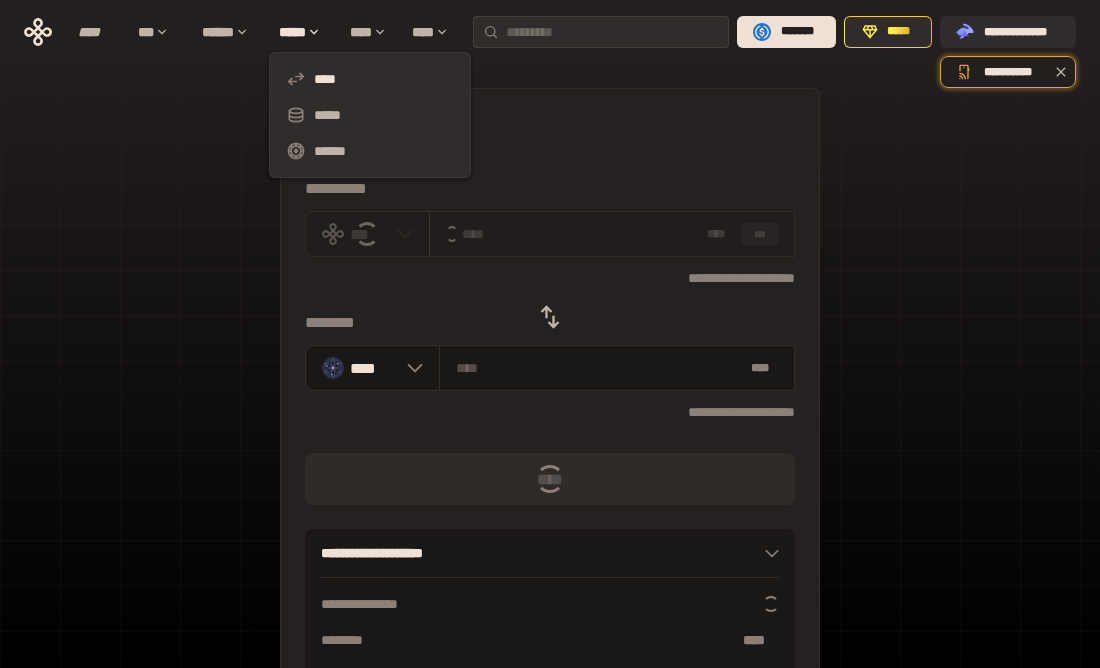 click on "**********" at bounding box center (550, 134) 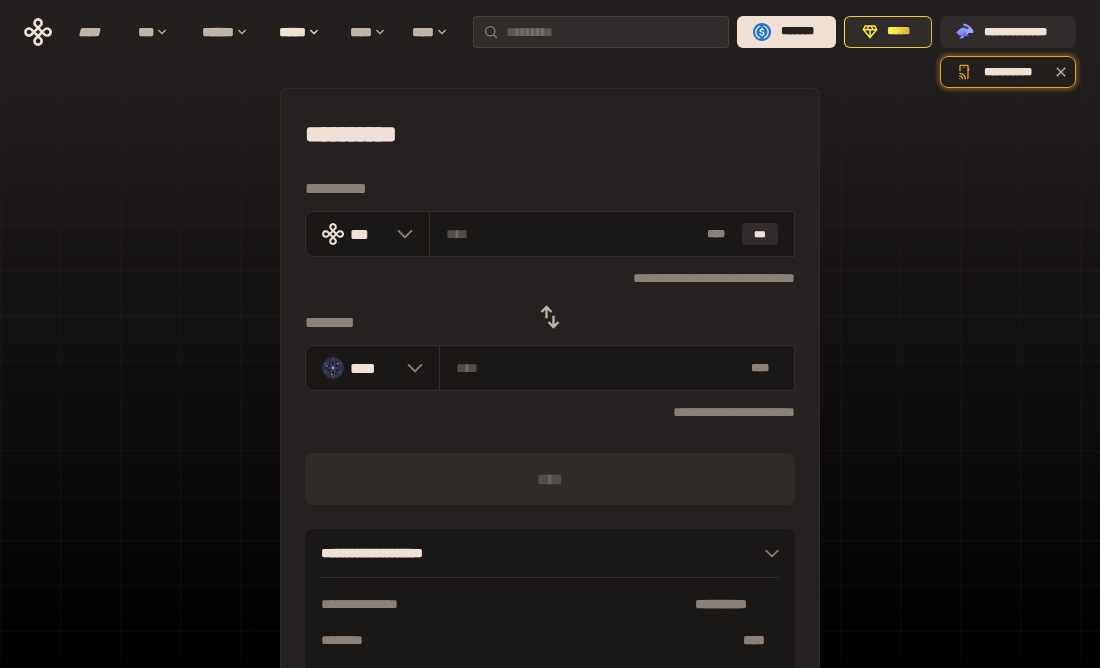 click at bounding box center [573, 234] 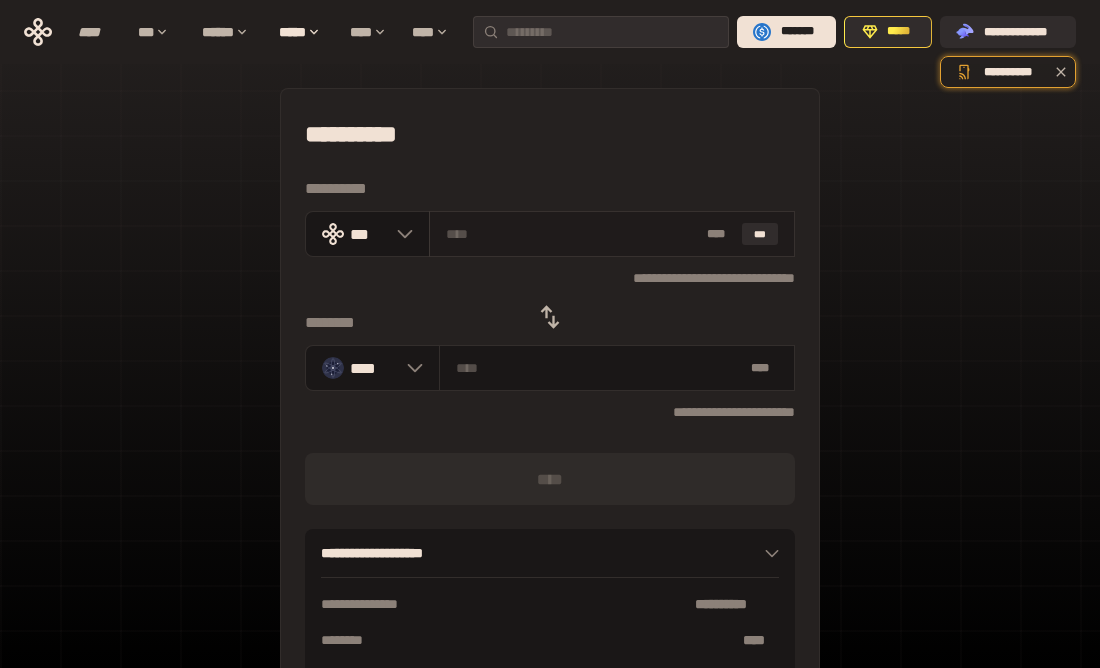 type on "*" 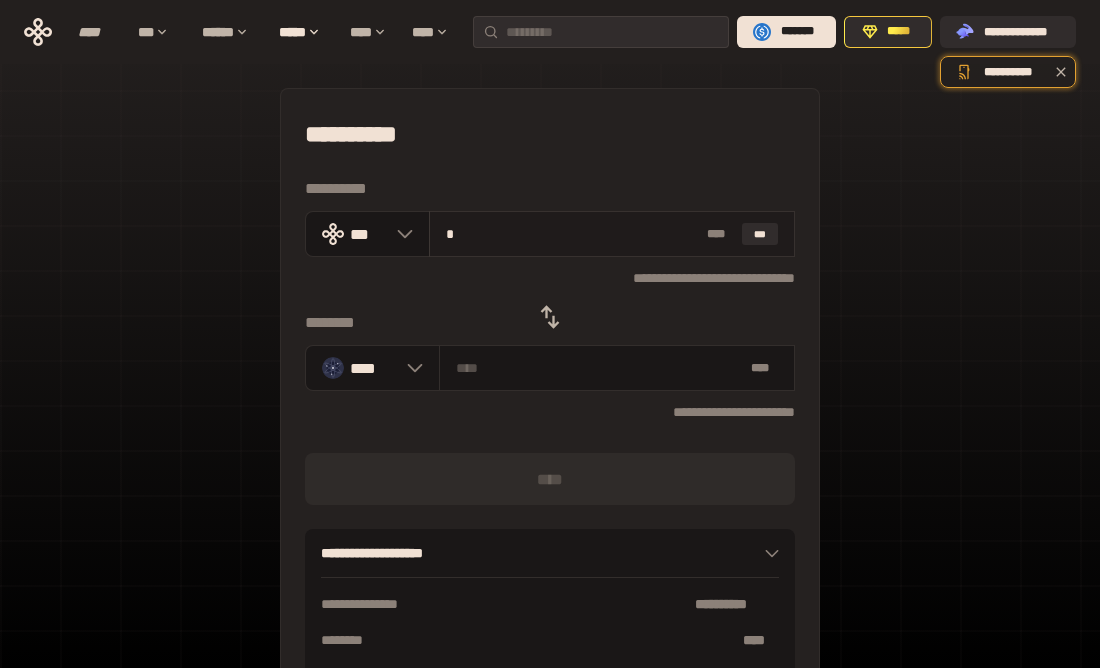 type on "********" 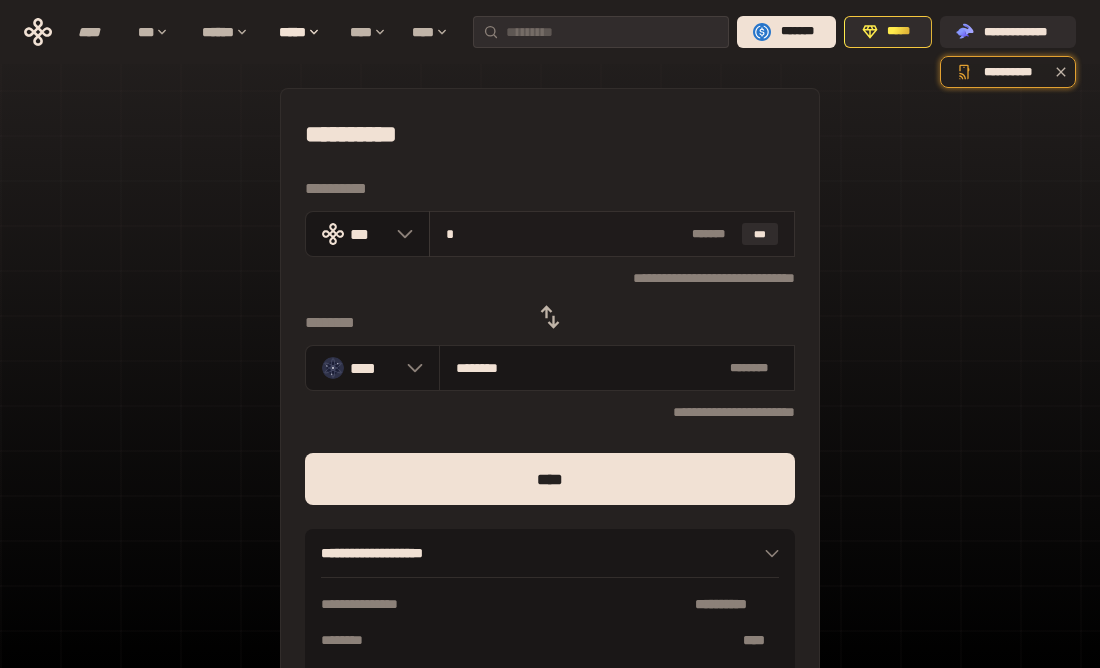 type on "**" 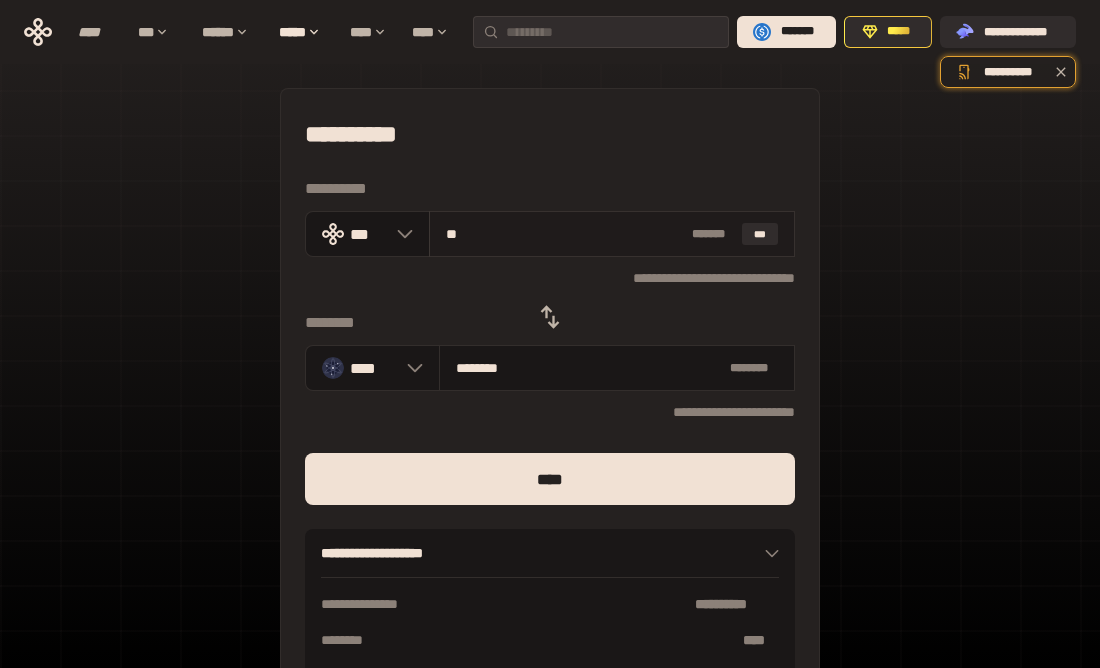 type on "********" 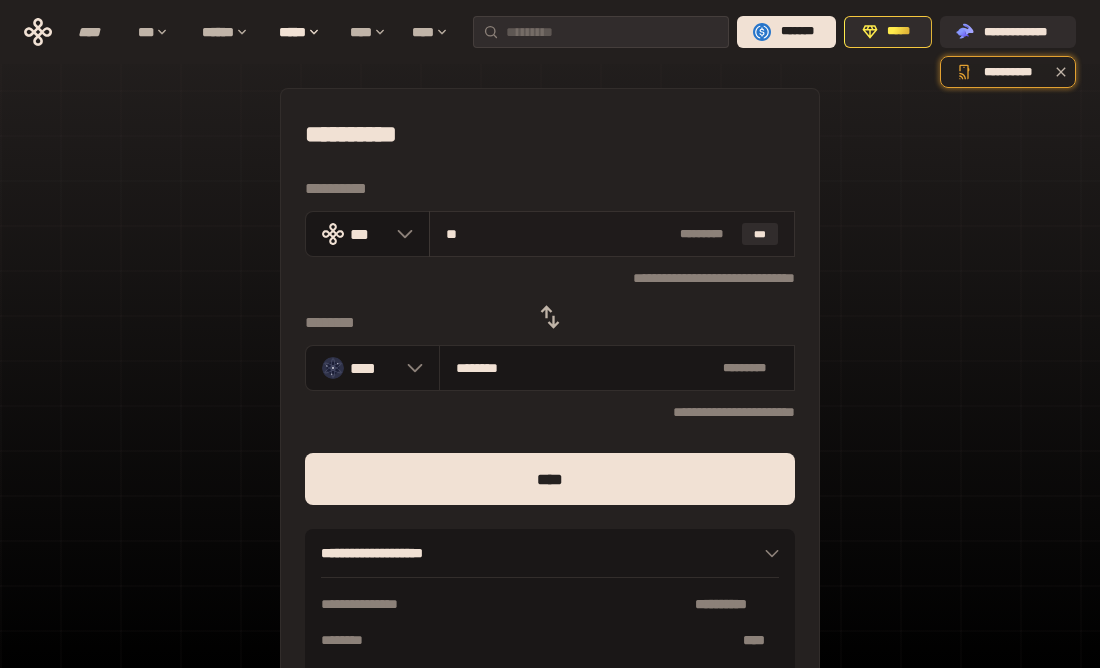 type on "***" 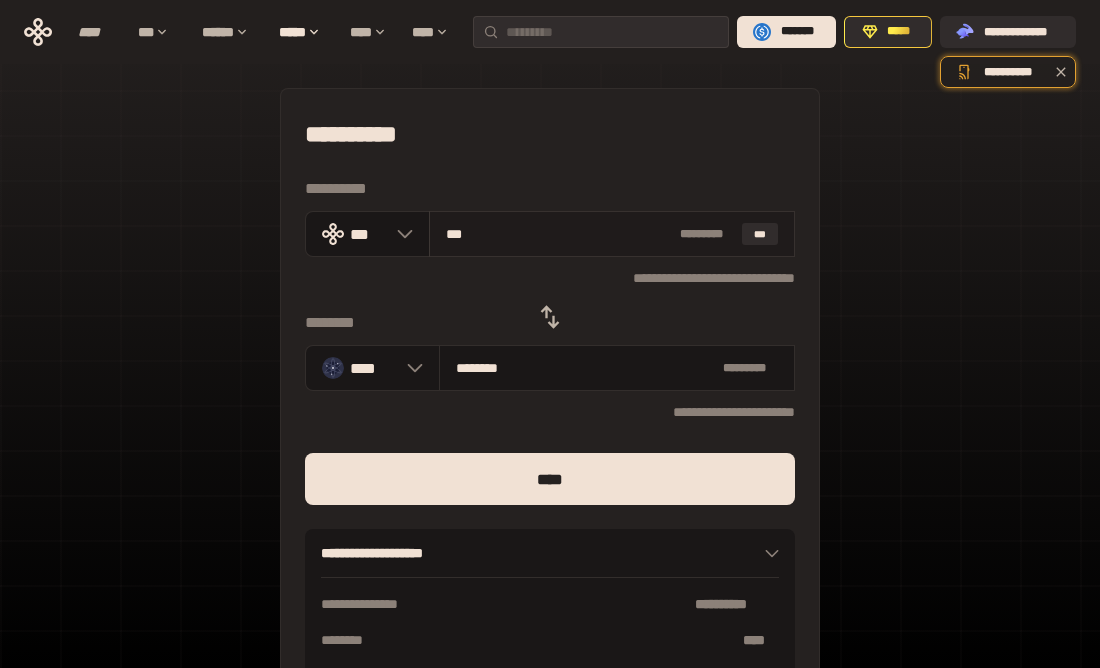 type on "*********" 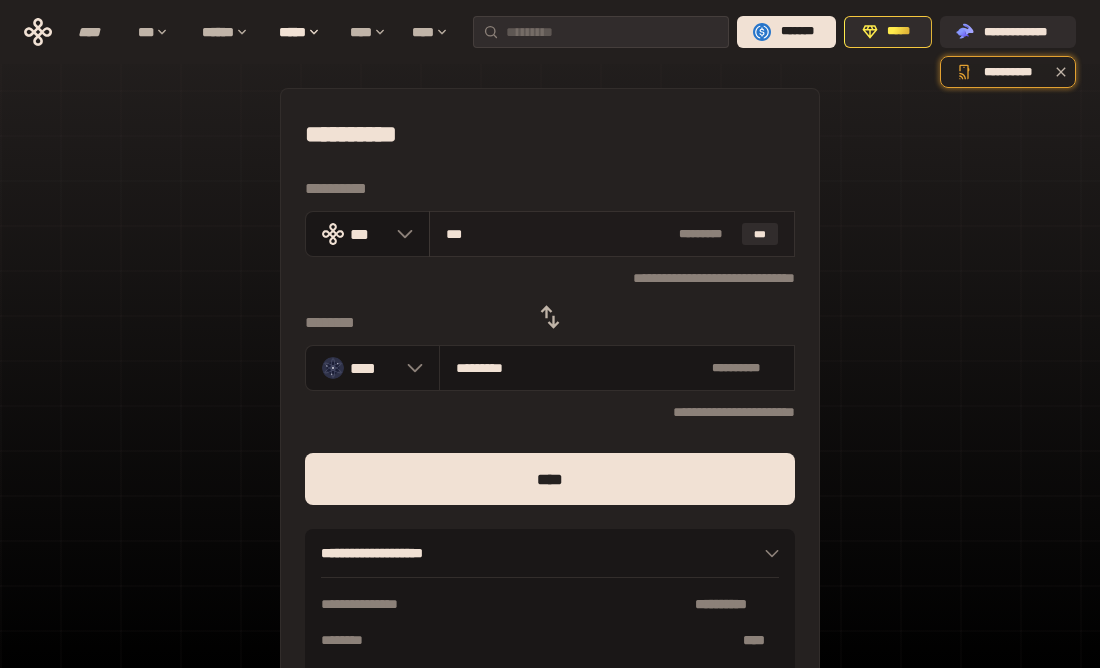 type on "***" 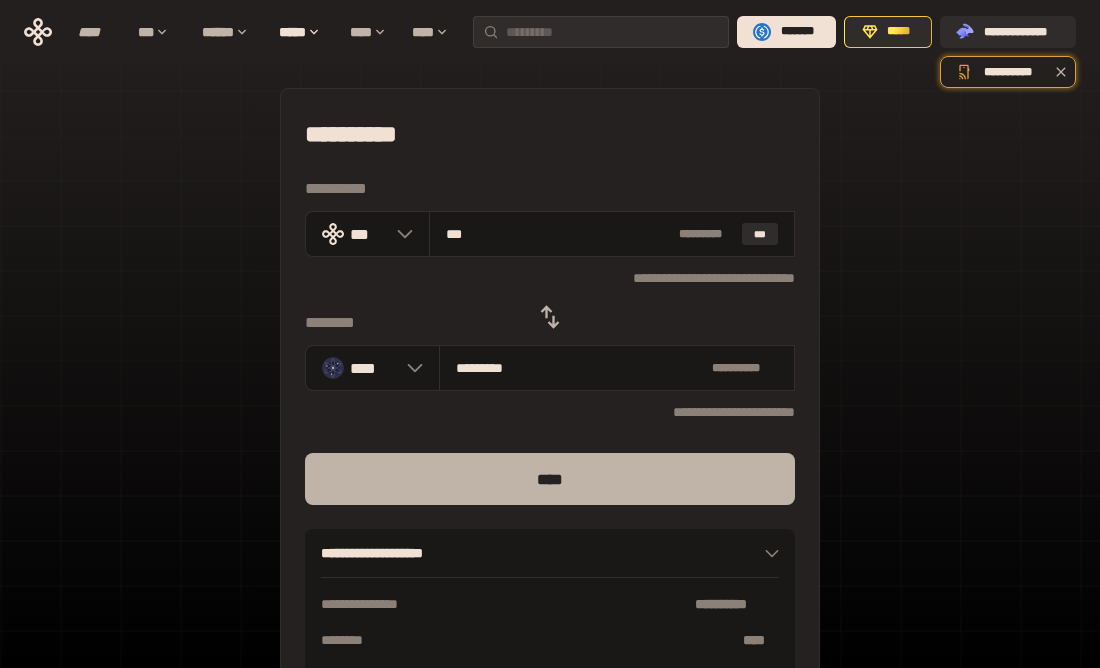click on "****" at bounding box center (550, 479) 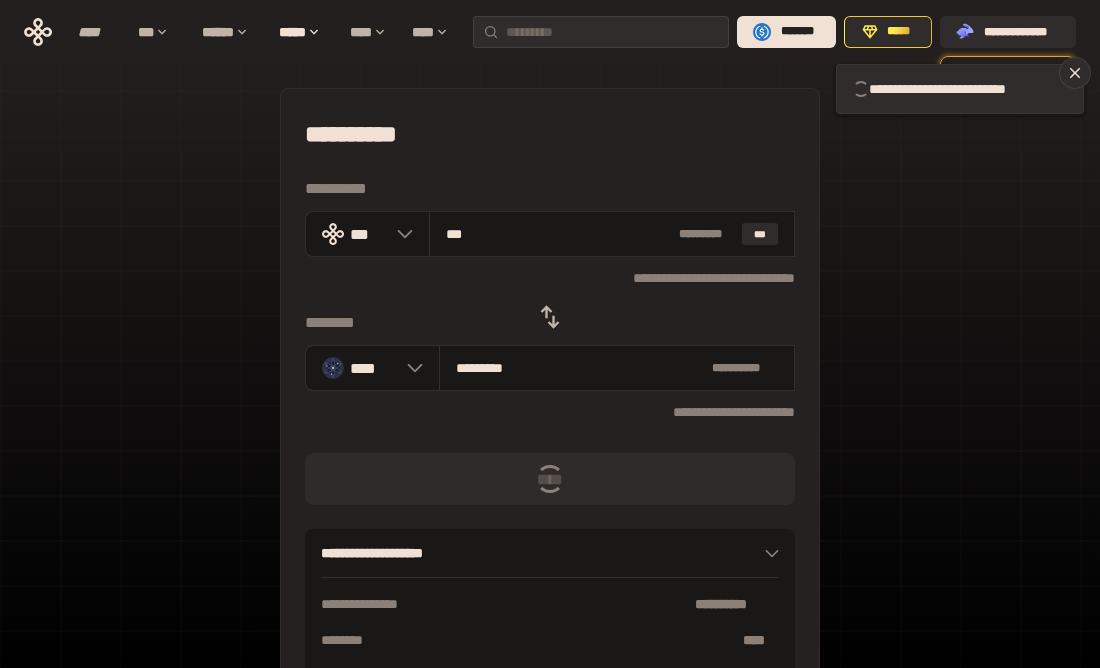 type 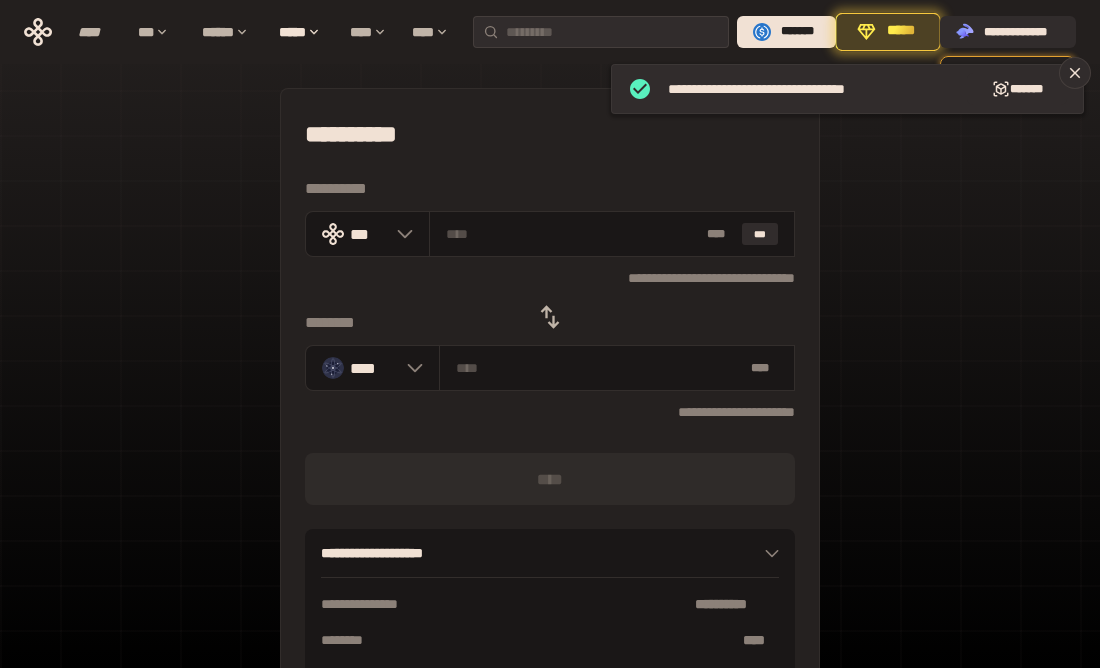 click 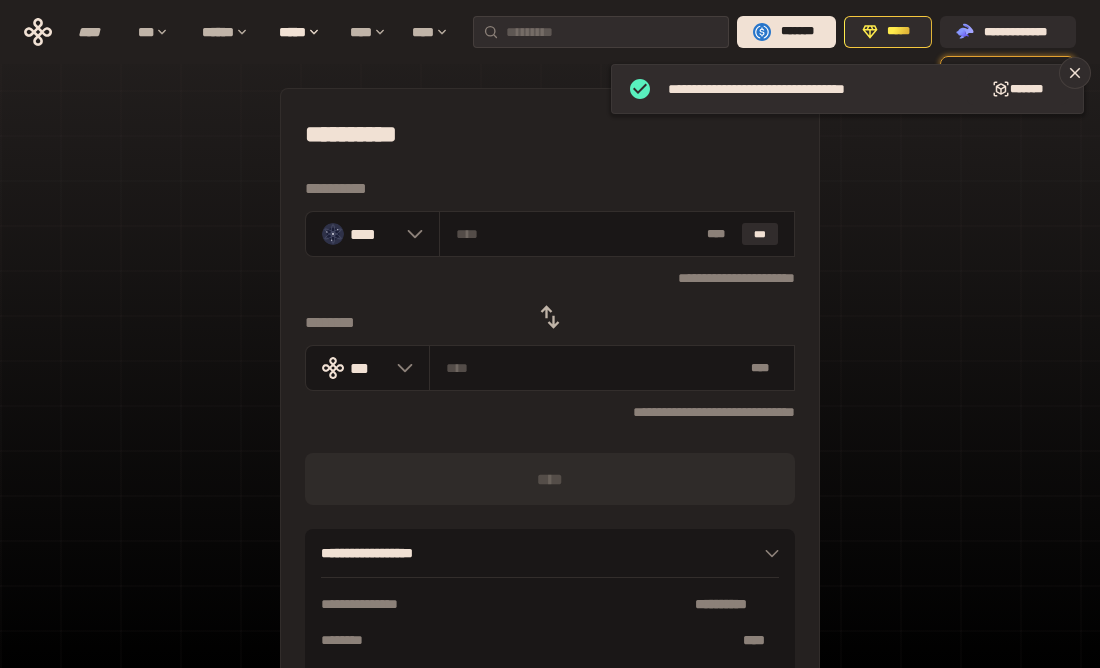 click on "***" at bounding box center (760, 234) 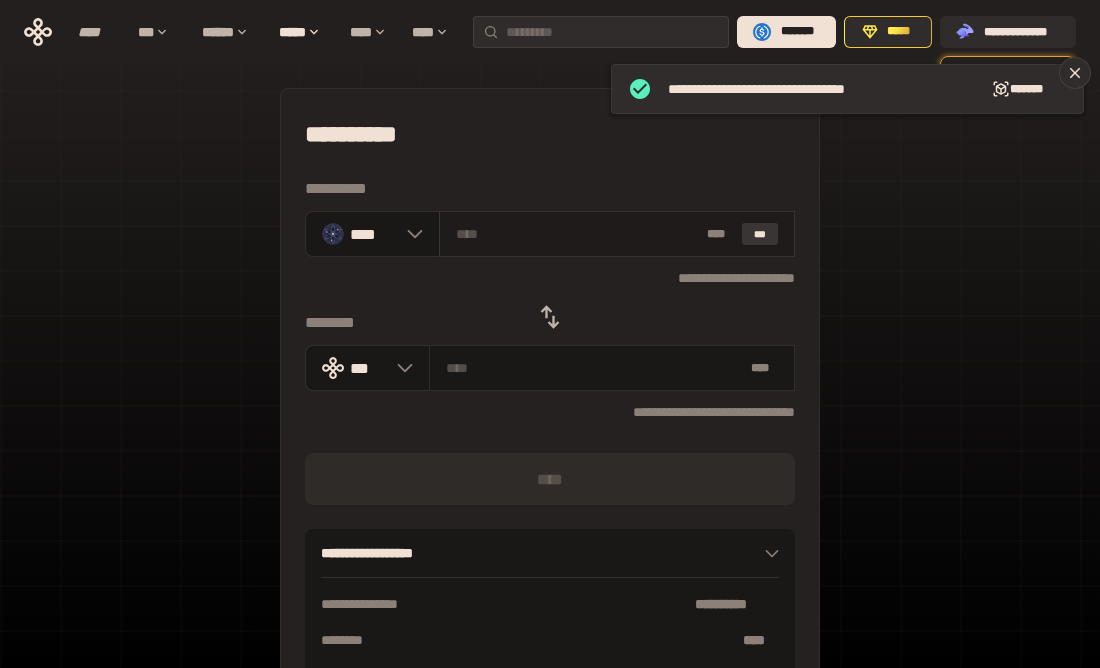 type on "*******" 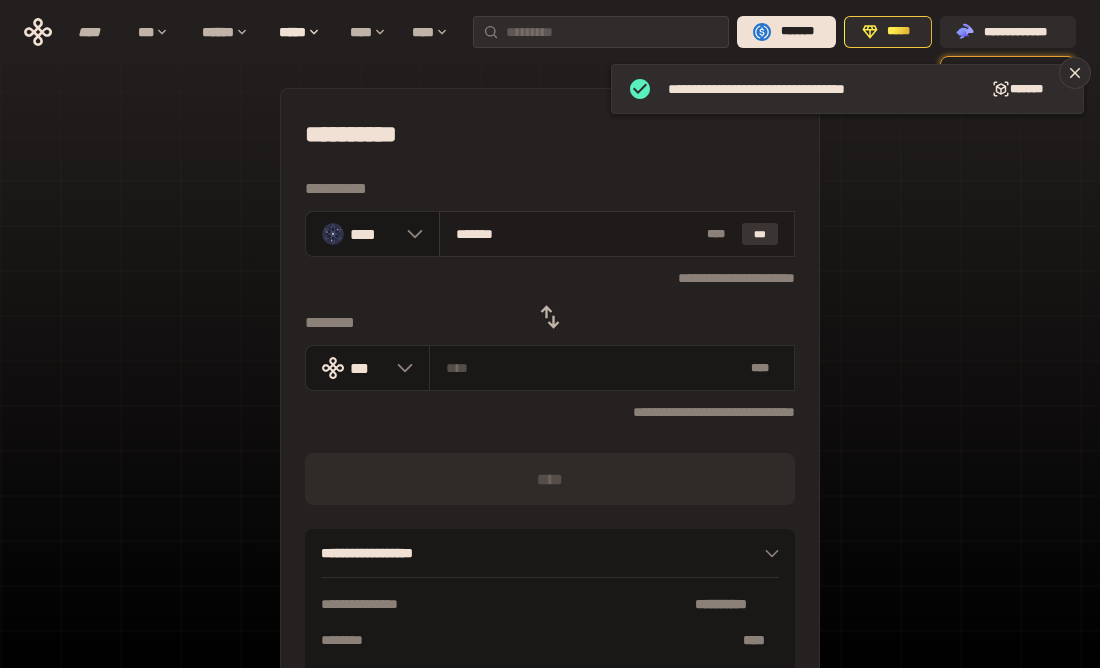 type on "**********" 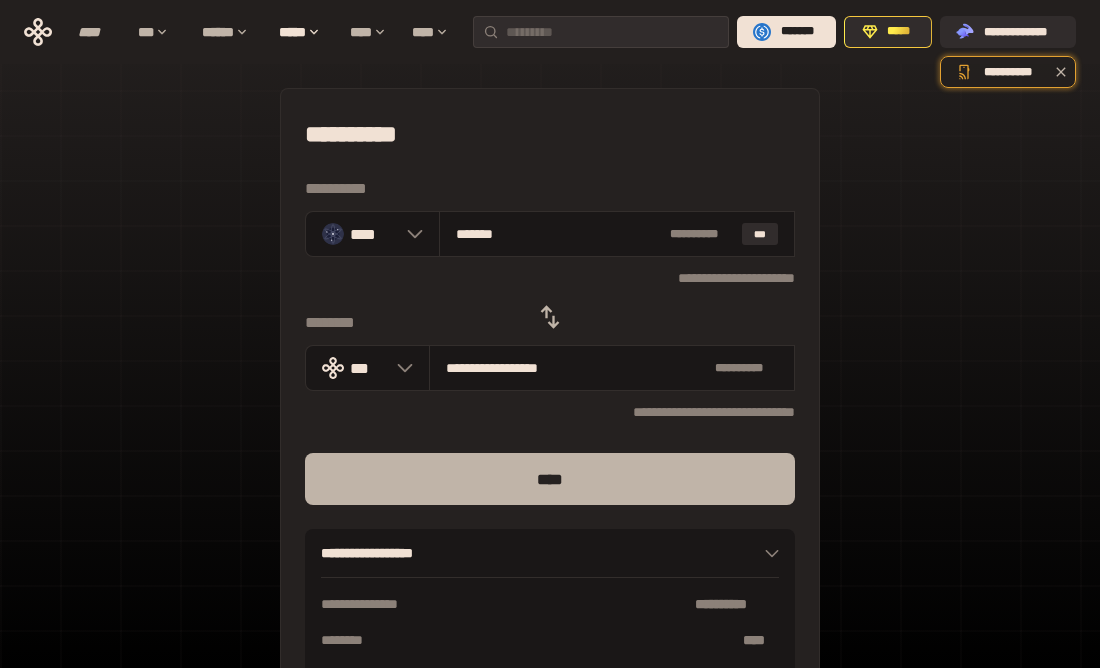 click on "****" at bounding box center (550, 479) 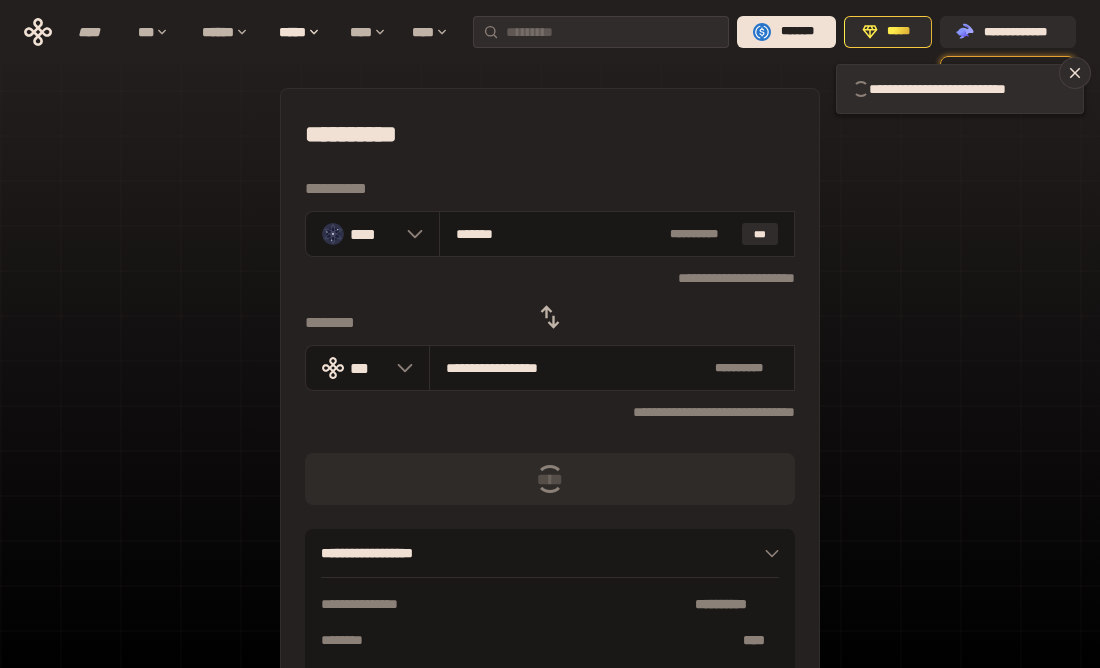 type 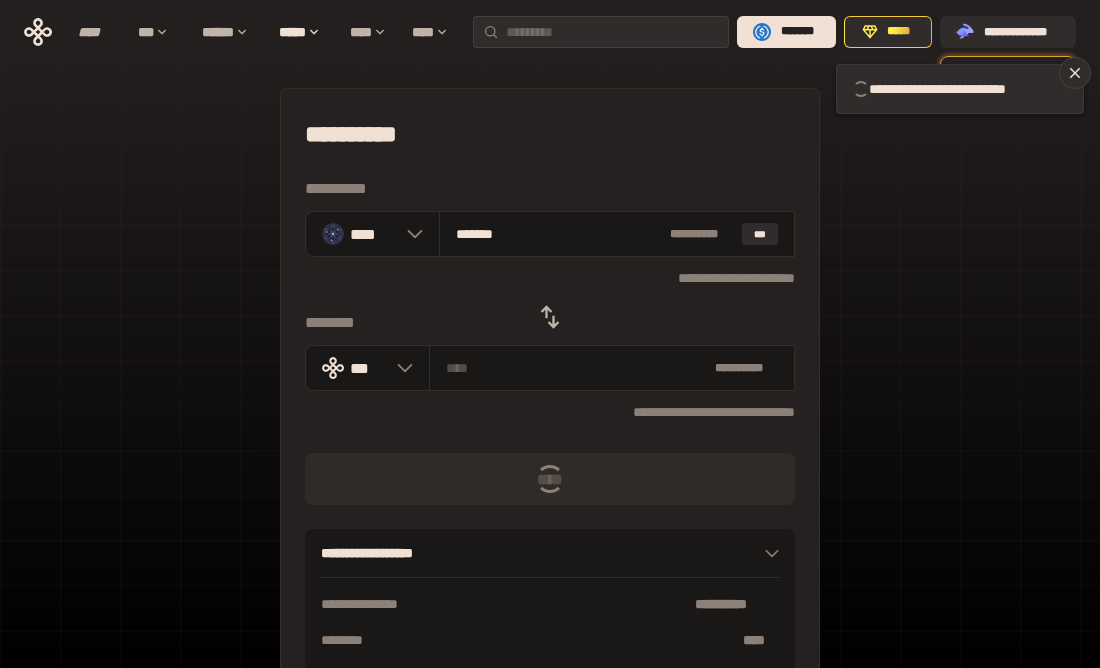 type 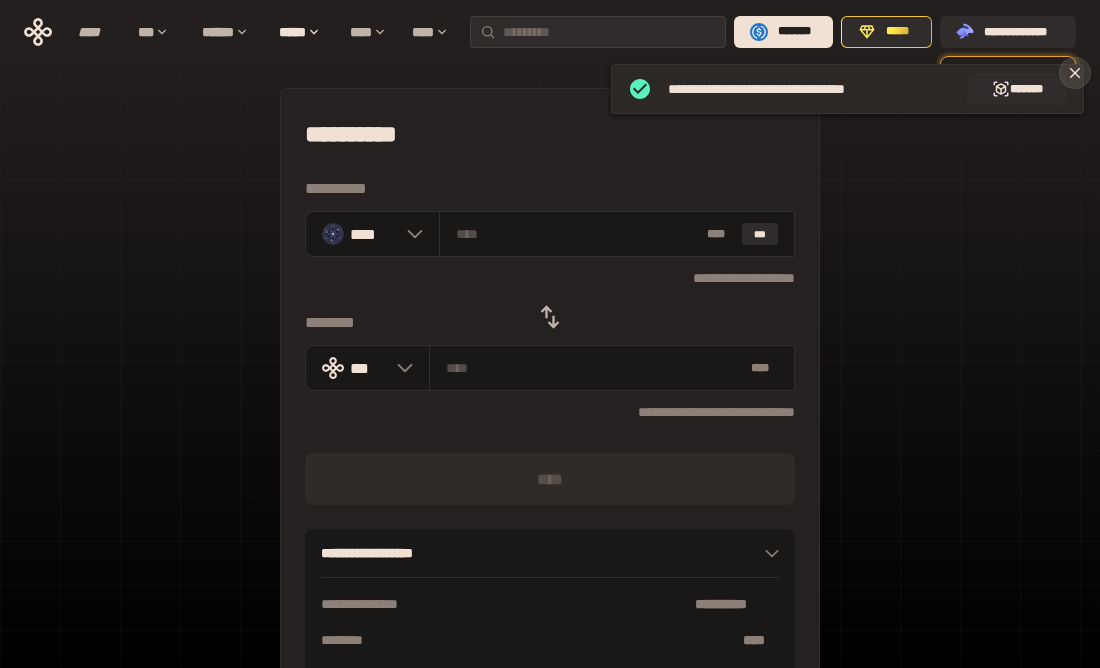 click at bounding box center [1075, 73] 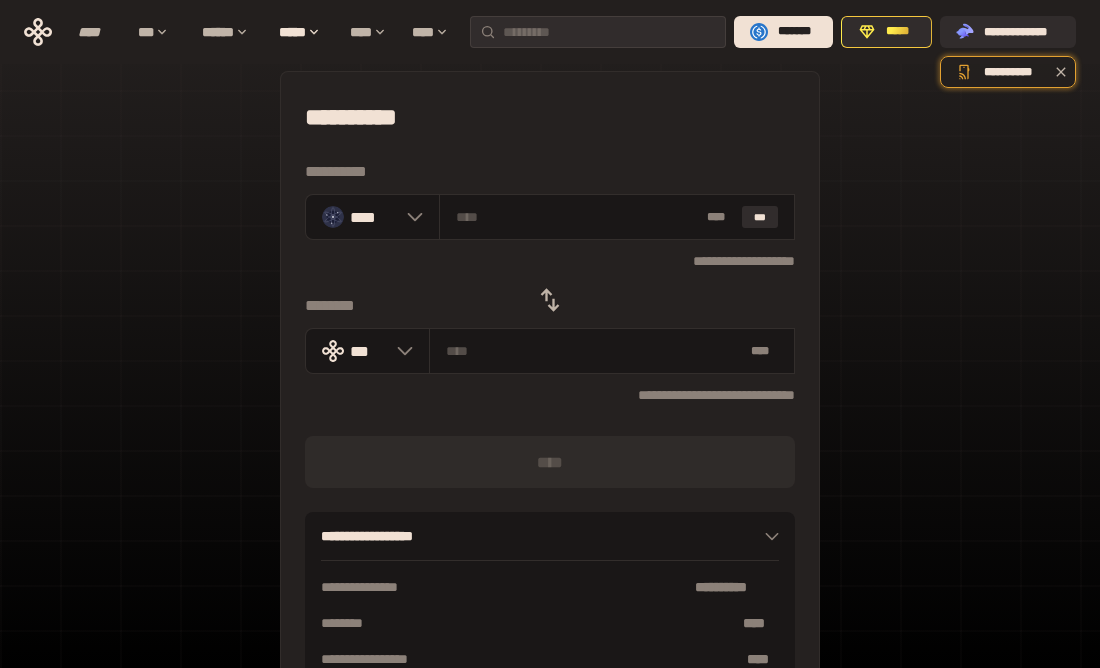 scroll, scrollTop: 0, scrollLeft: 0, axis: both 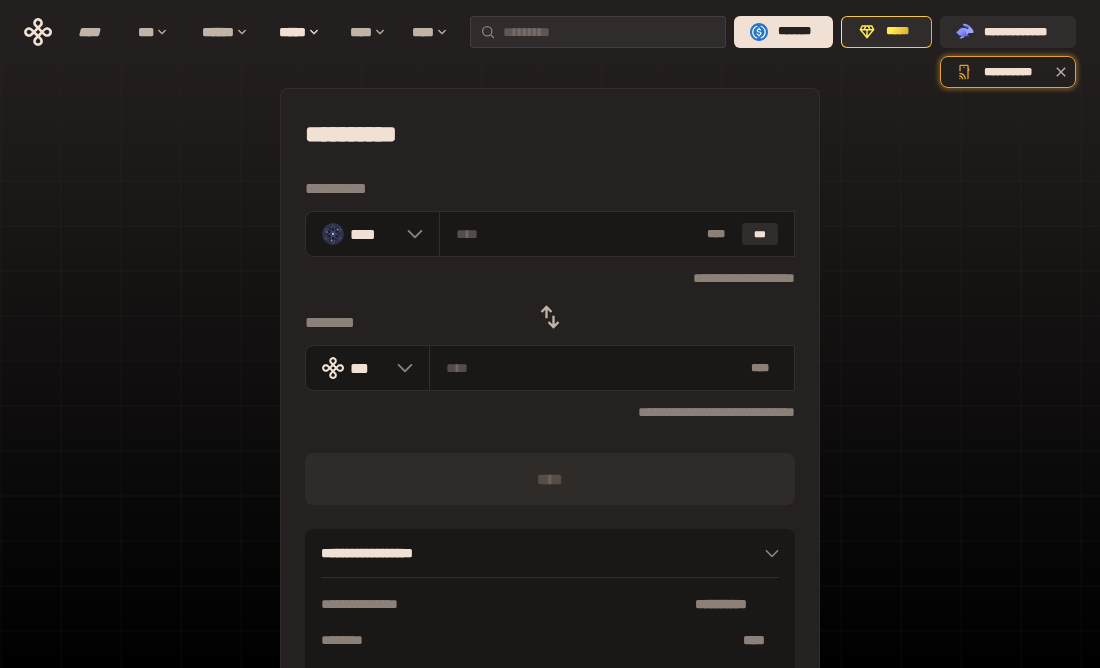 click on "*****" at bounding box center [897, 32] 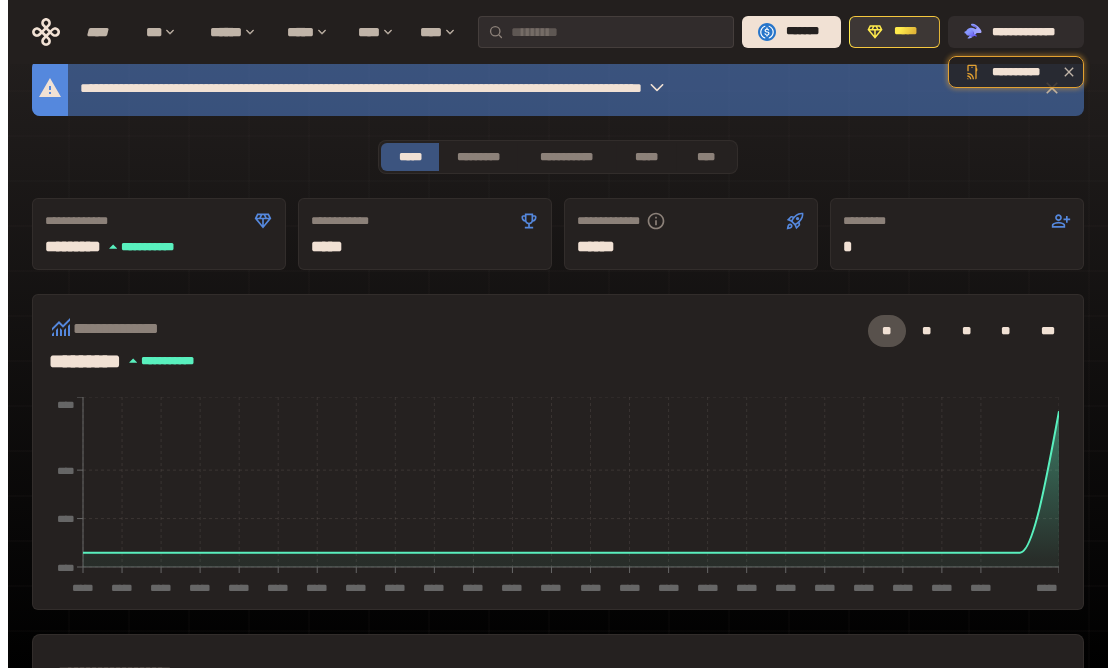 scroll, scrollTop: 0, scrollLeft: 0, axis: both 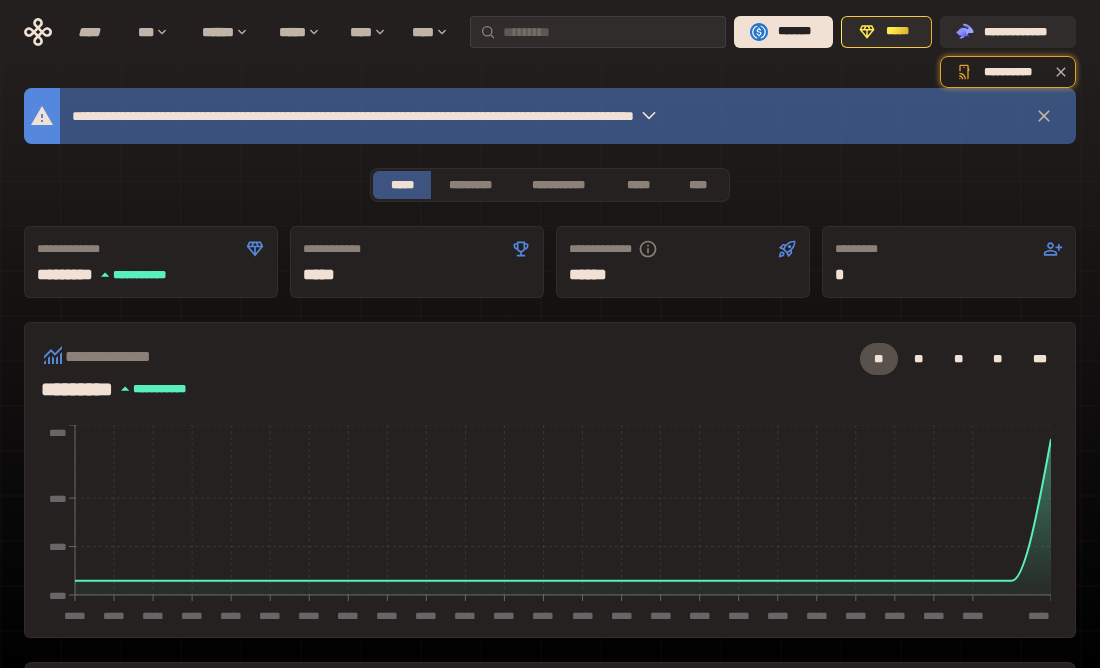 click 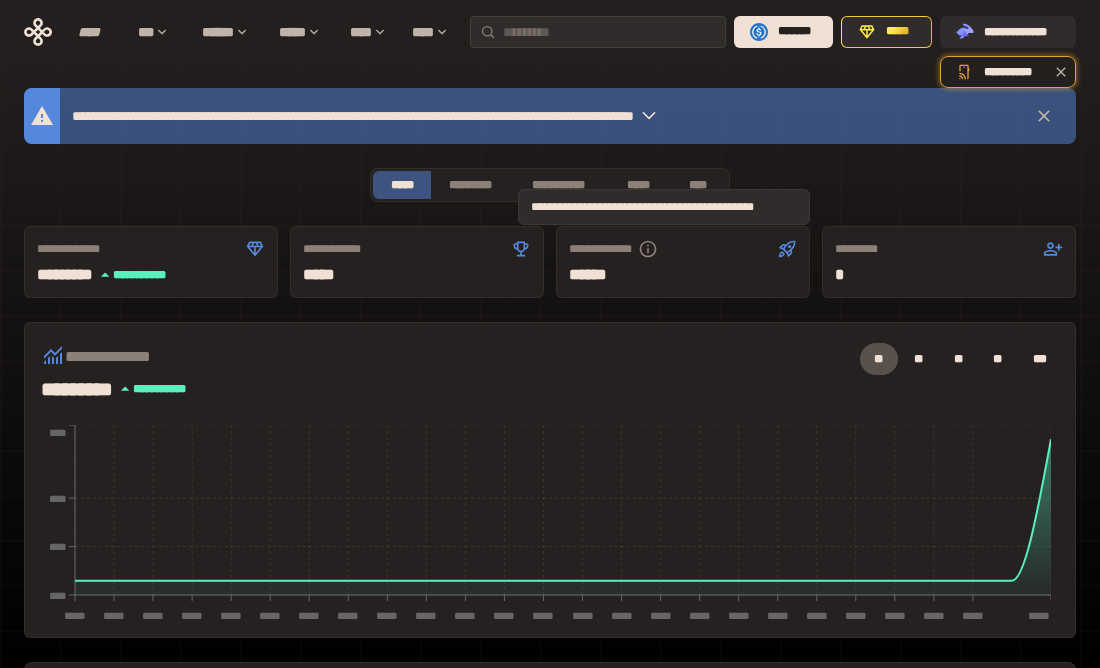 click at bounding box center [1044, 116] 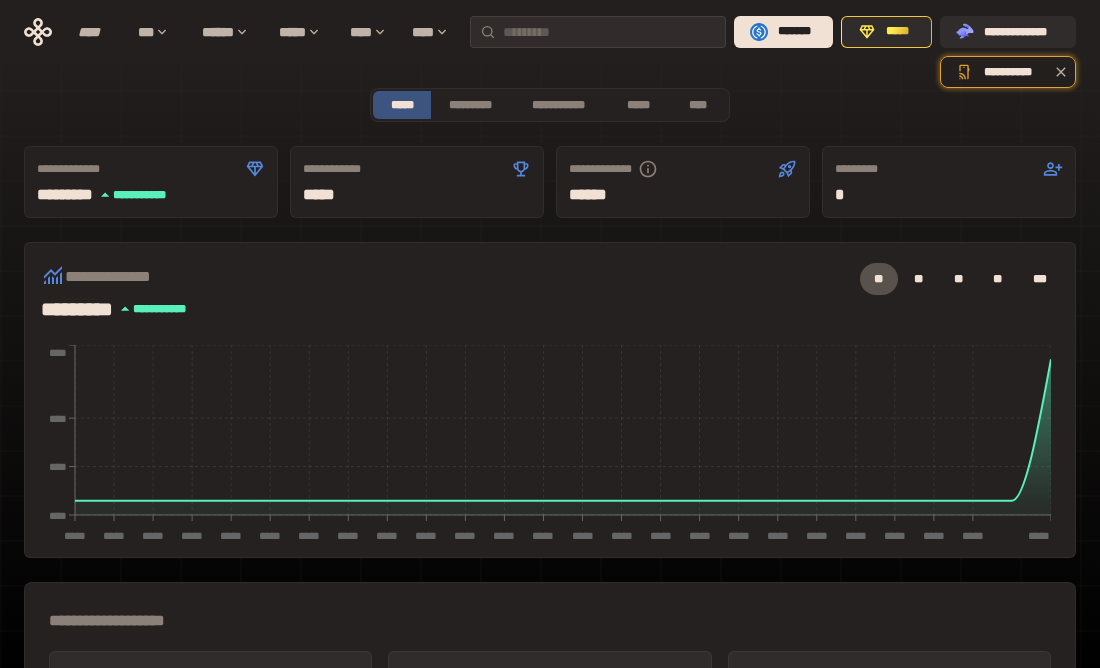 click on "*****" at bounding box center (637, 105) 